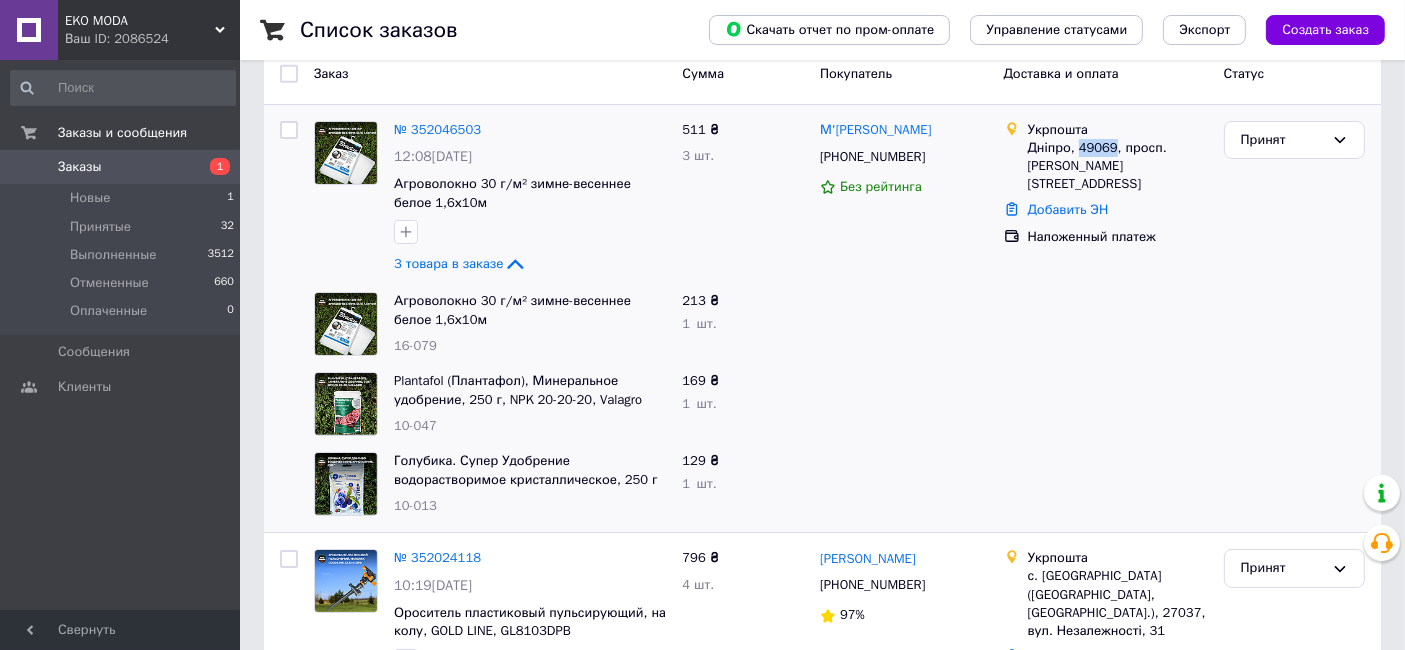 scroll, scrollTop: 0, scrollLeft: 0, axis: both 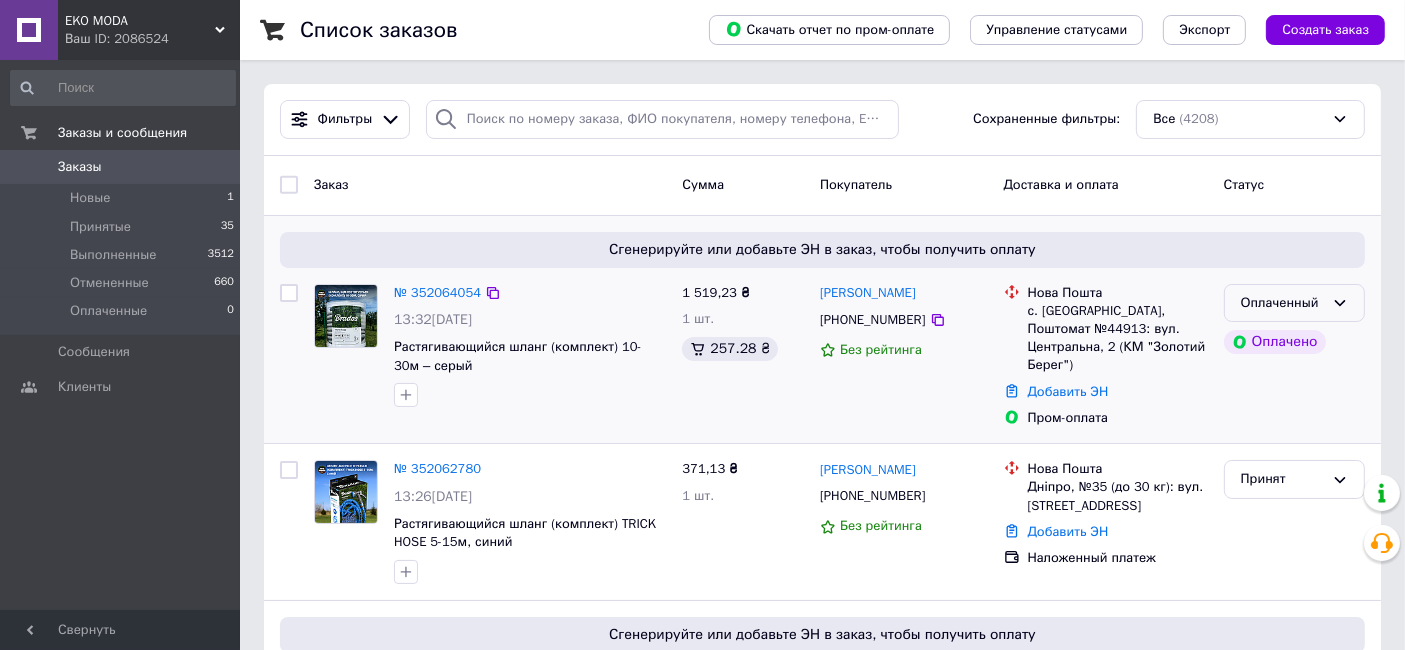 click on "Оплаченный" at bounding box center (1282, 303) 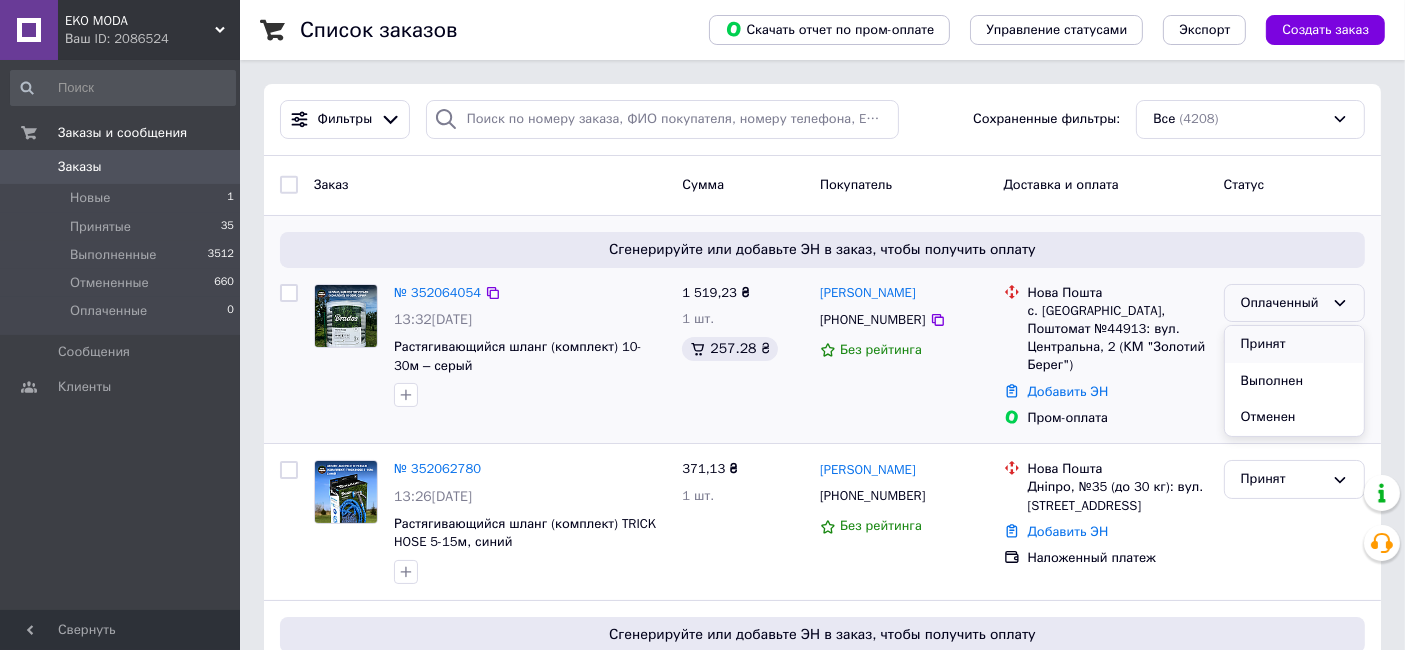 click on "Принят" at bounding box center [1294, 344] 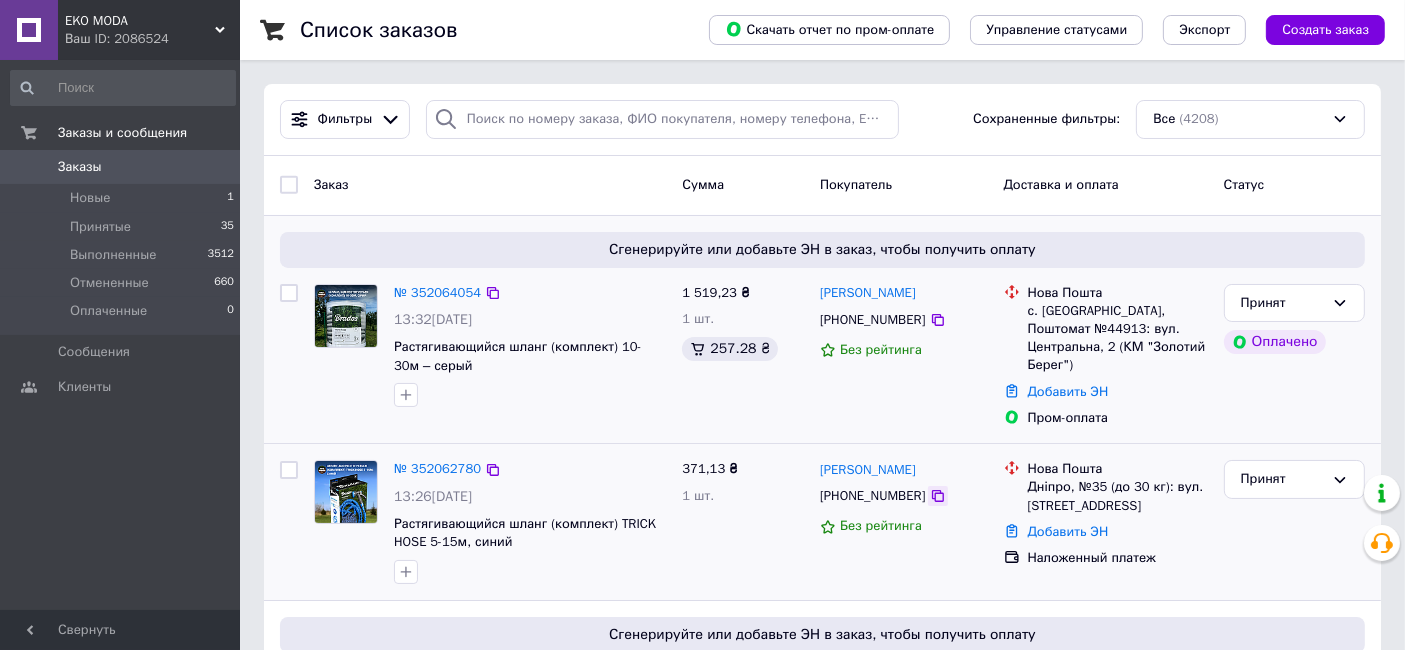 click 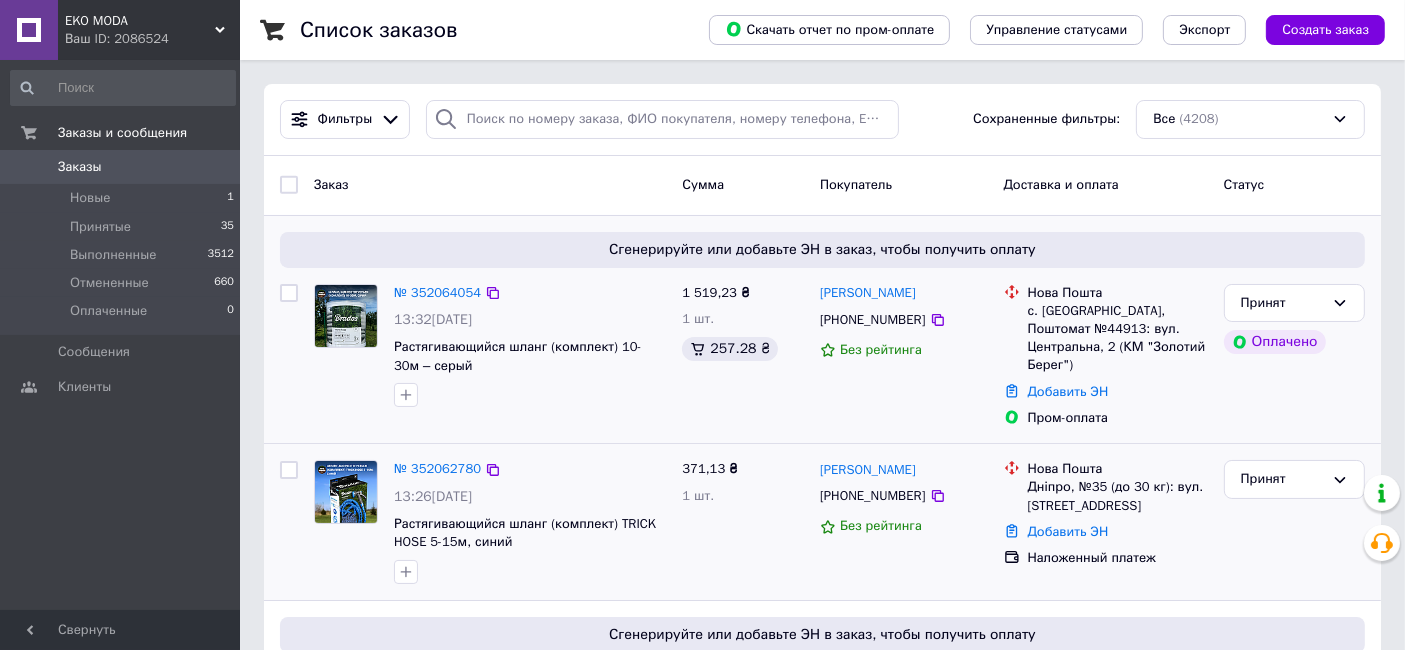 drag, startPoint x: 931, startPoint y: 449, endPoint x: 816, endPoint y: 450, distance: 115.00435 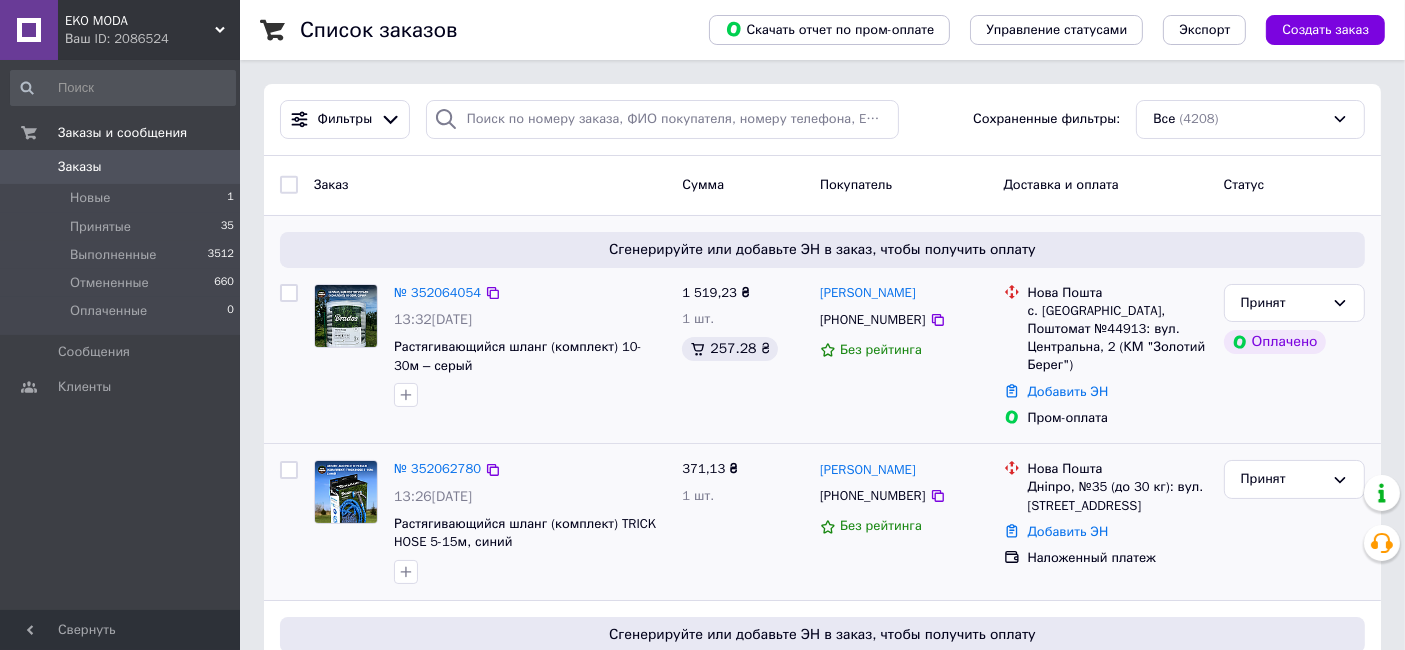 copy on "[PERSON_NAME]" 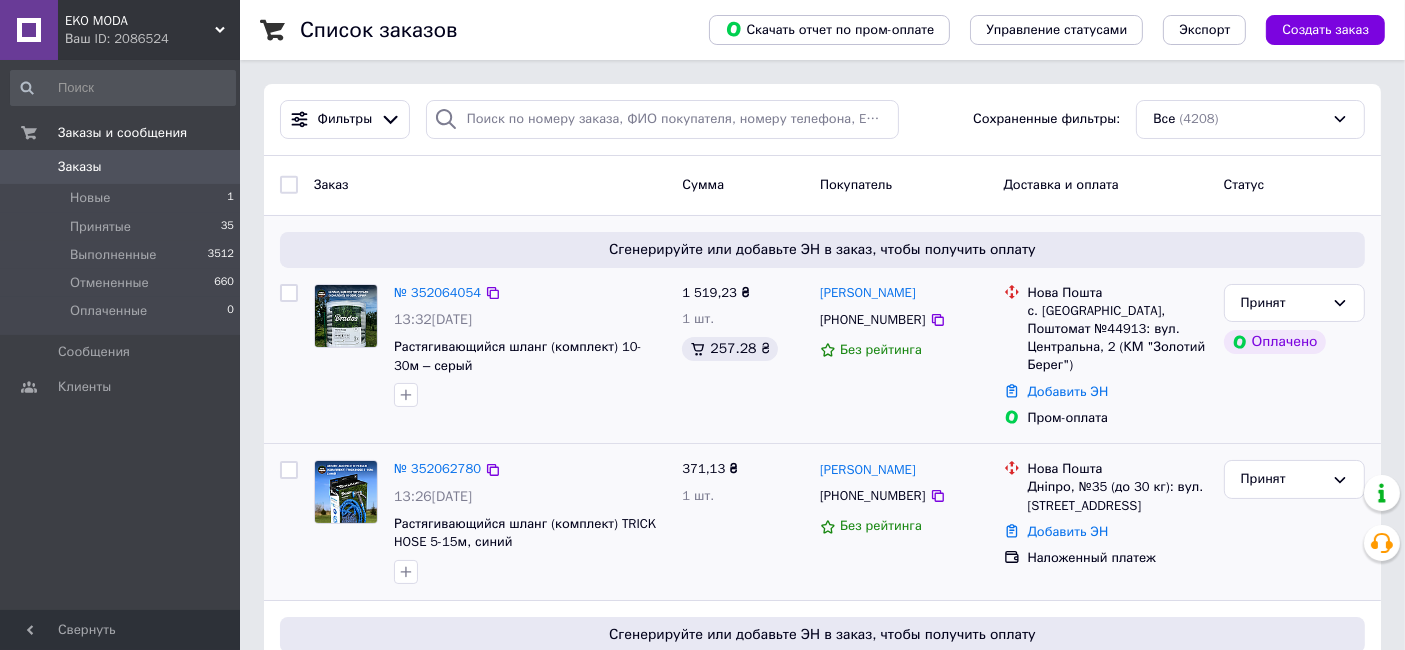 click at bounding box center (530, 572) 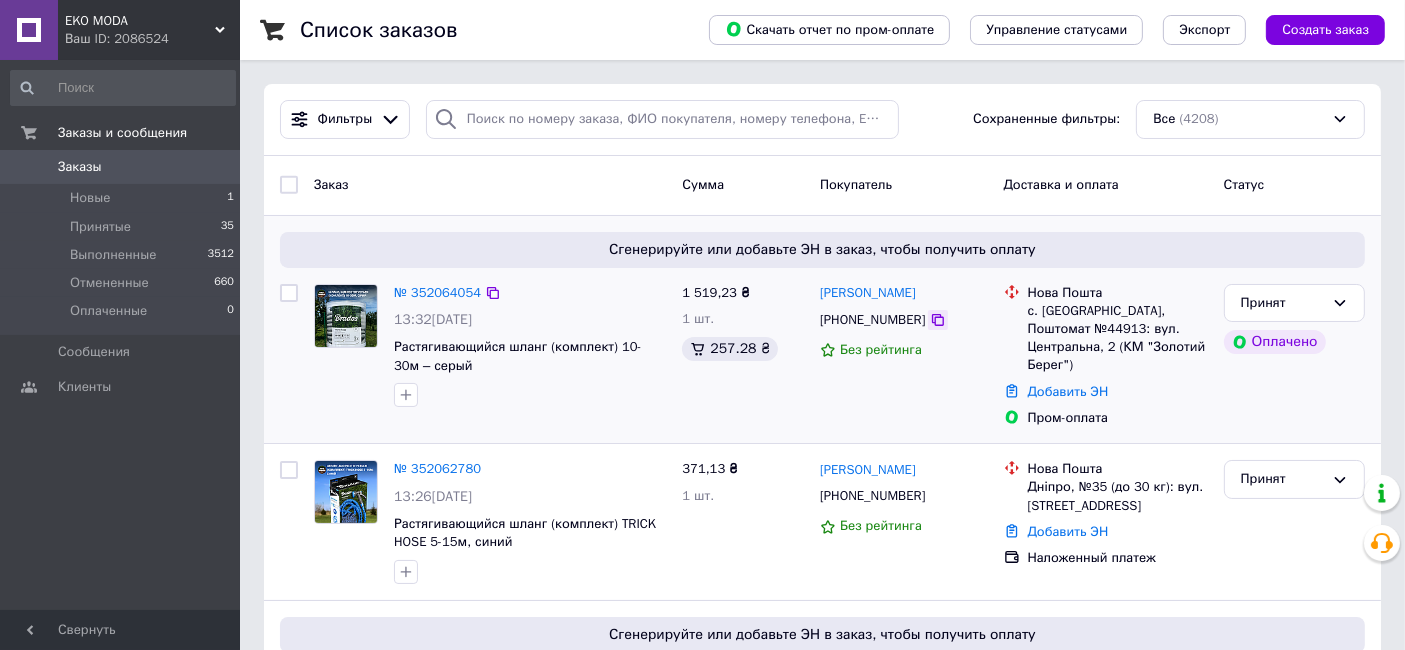 click 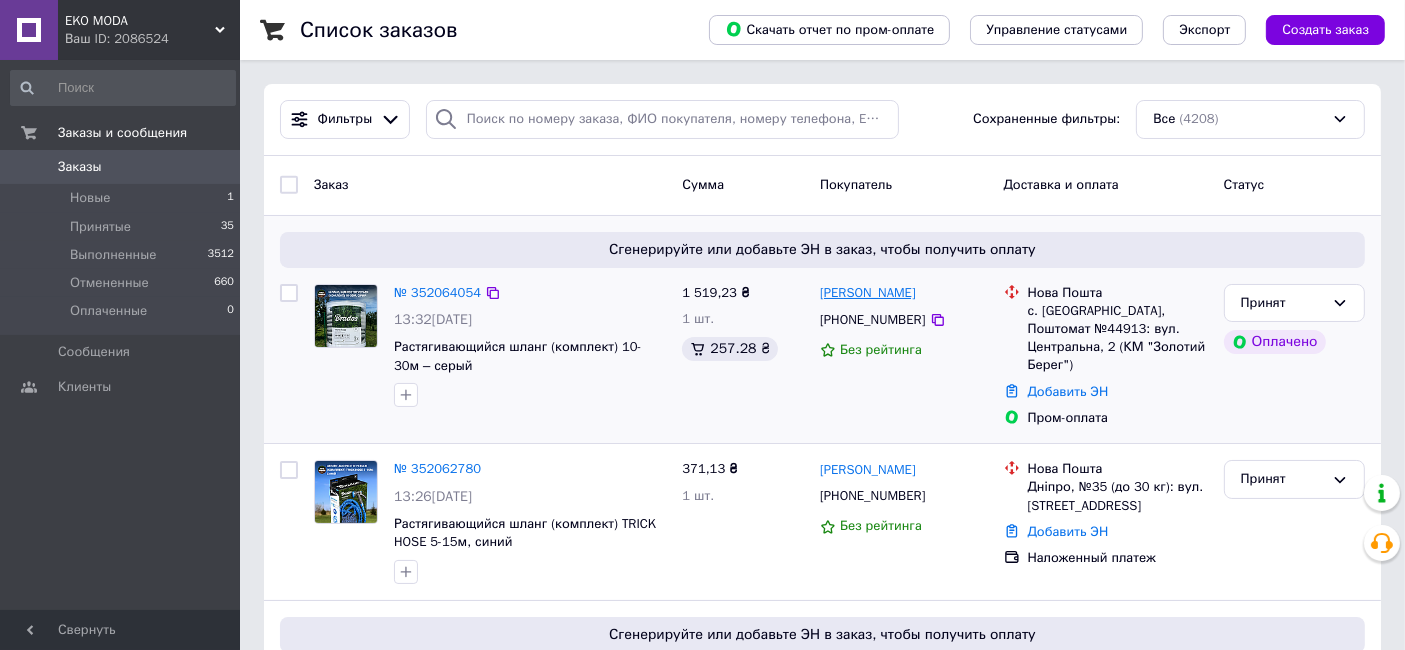 drag, startPoint x: 928, startPoint y: 292, endPoint x: 821, endPoint y: 290, distance: 107.01869 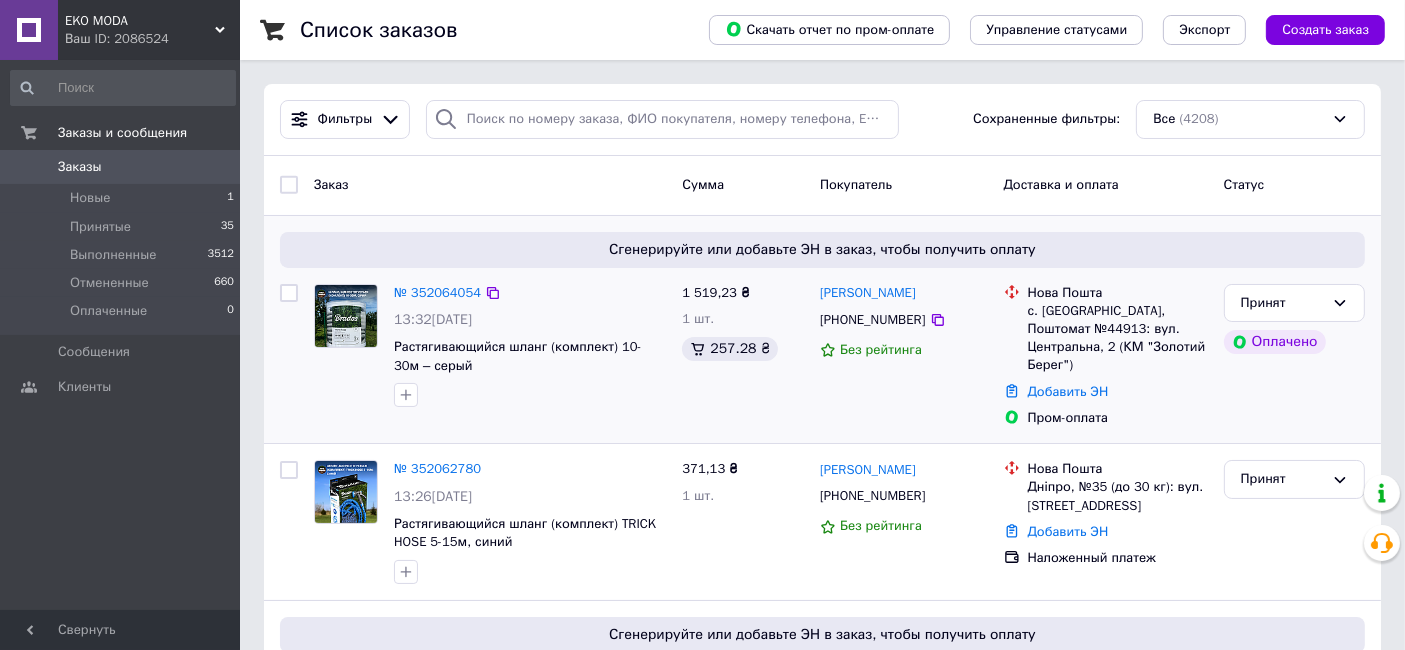 copy on "[PERSON_NAME]" 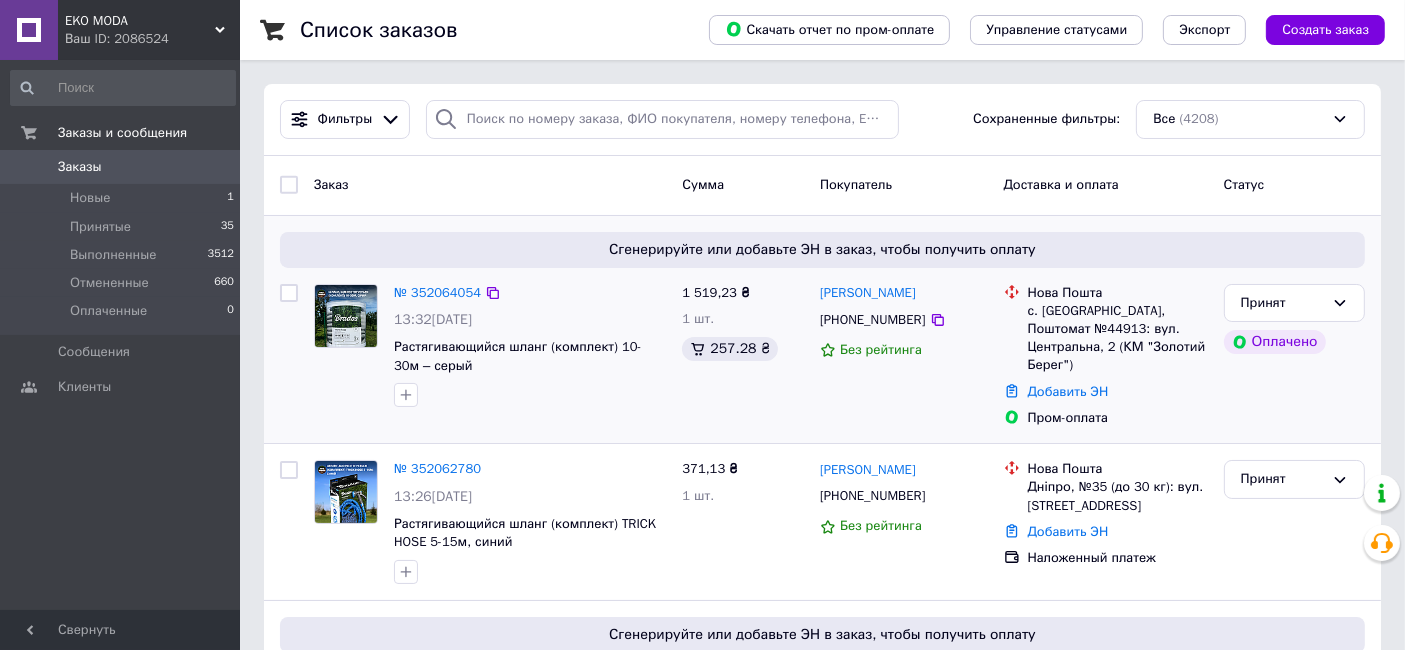 click on "с. [GEOGRAPHIC_DATA], Поштомат №44913: вул. Центральна, 2 (КМ "Золотий Берег")" at bounding box center (1118, 338) 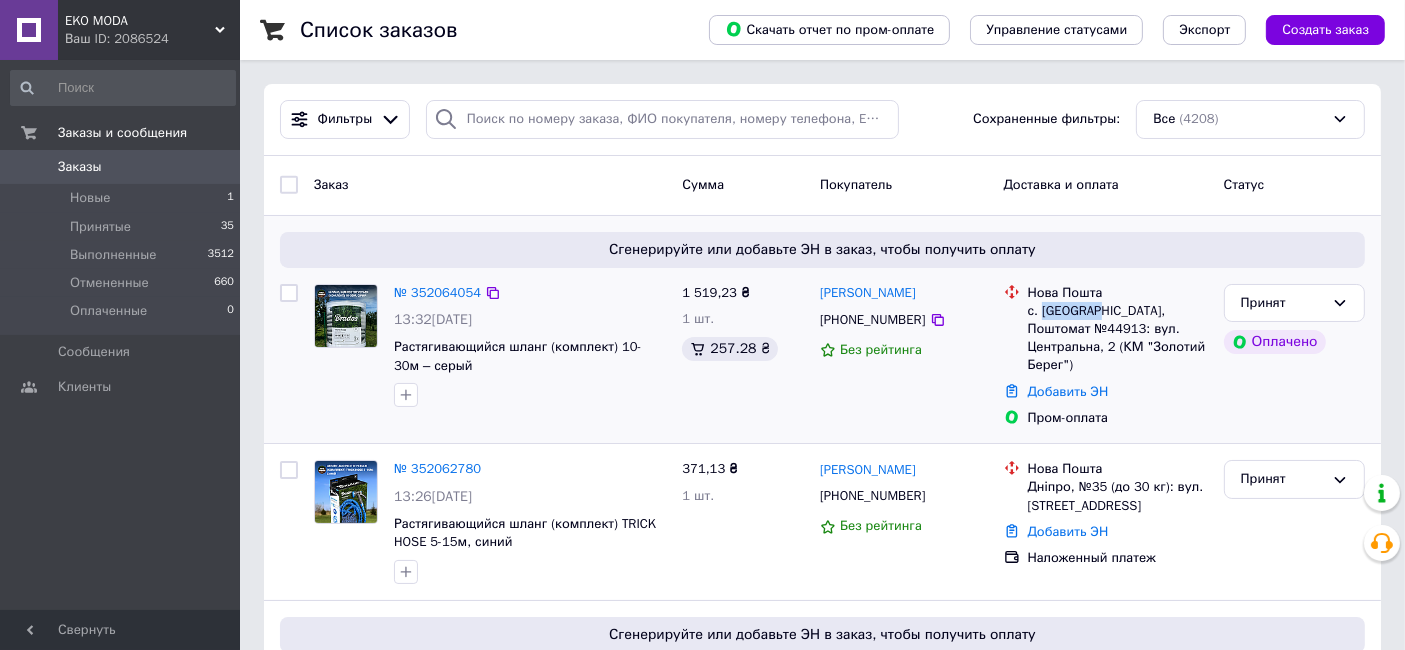click on "с. [GEOGRAPHIC_DATA], Поштомат №44913: вул. Центральна, 2 (КМ "Золотий Берег")" at bounding box center (1118, 338) 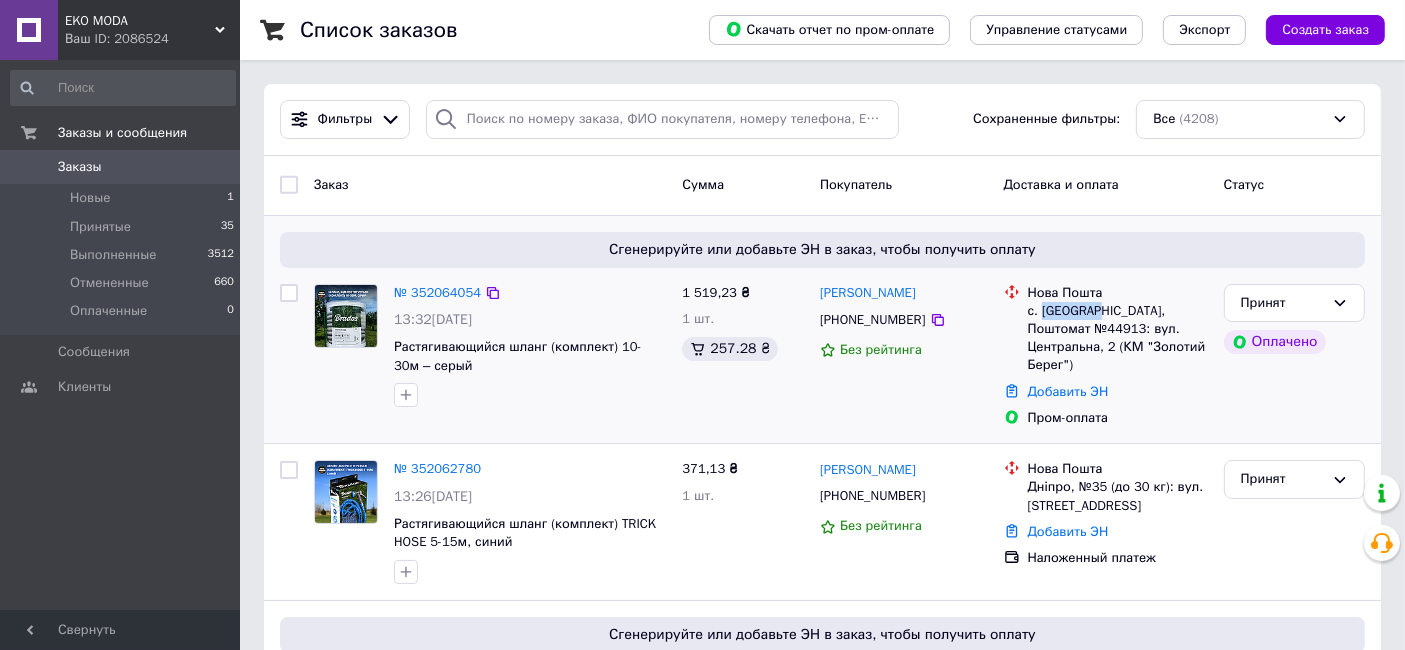 copy on "Глібівка" 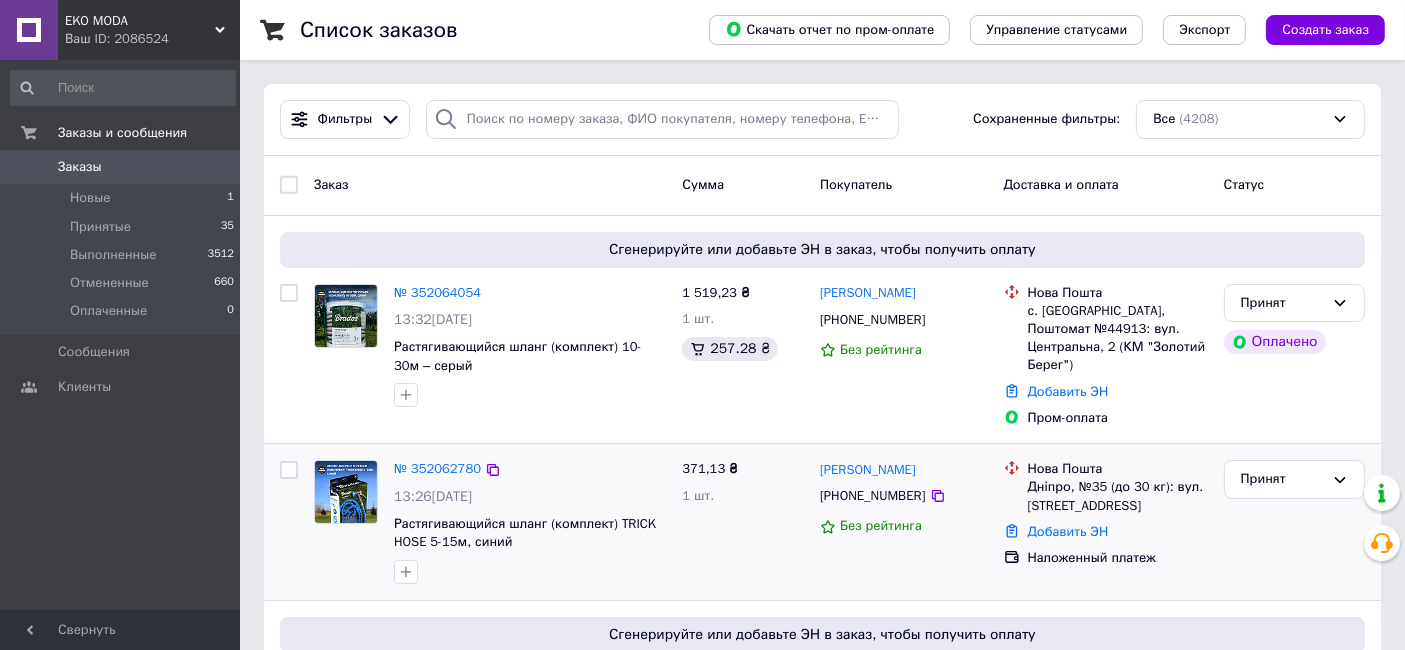 click on "Дніпро, №35 (до 30 кг): вул. [STREET_ADDRESS]" at bounding box center [1118, 496] 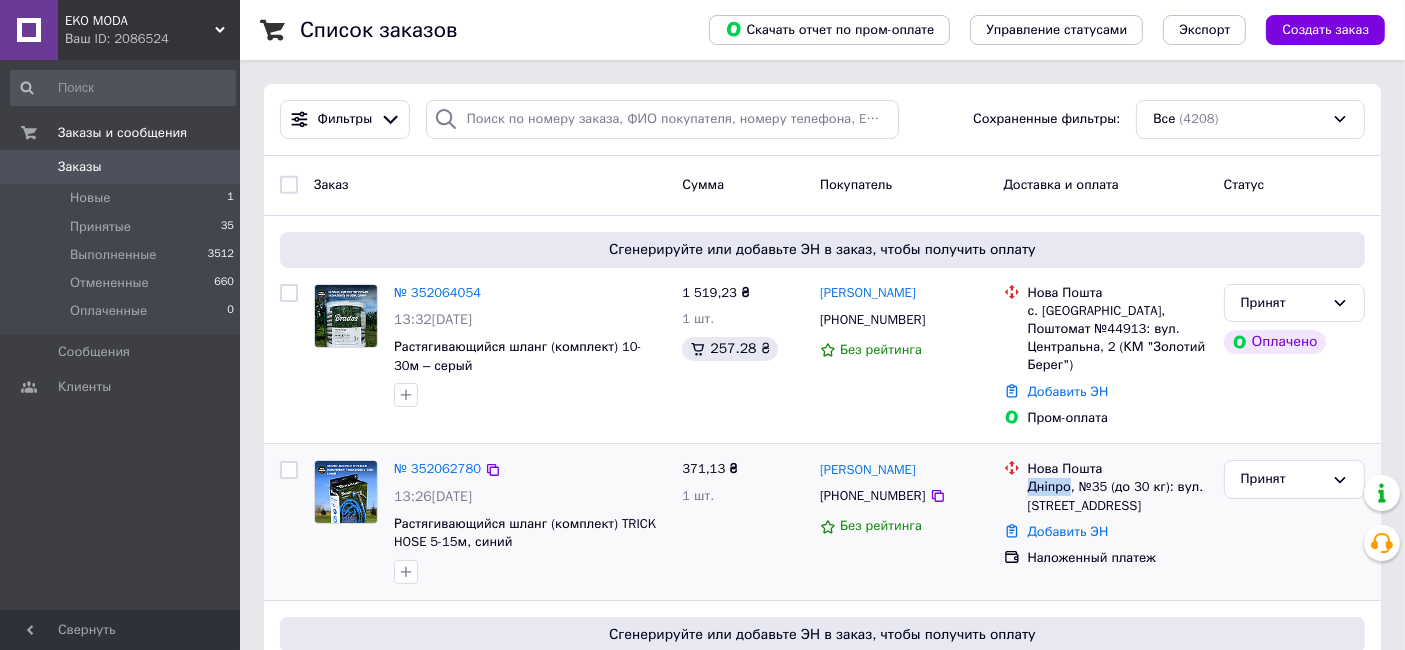 click on "Дніпро, №35 (до 30 кг): вул. [STREET_ADDRESS]" at bounding box center (1118, 496) 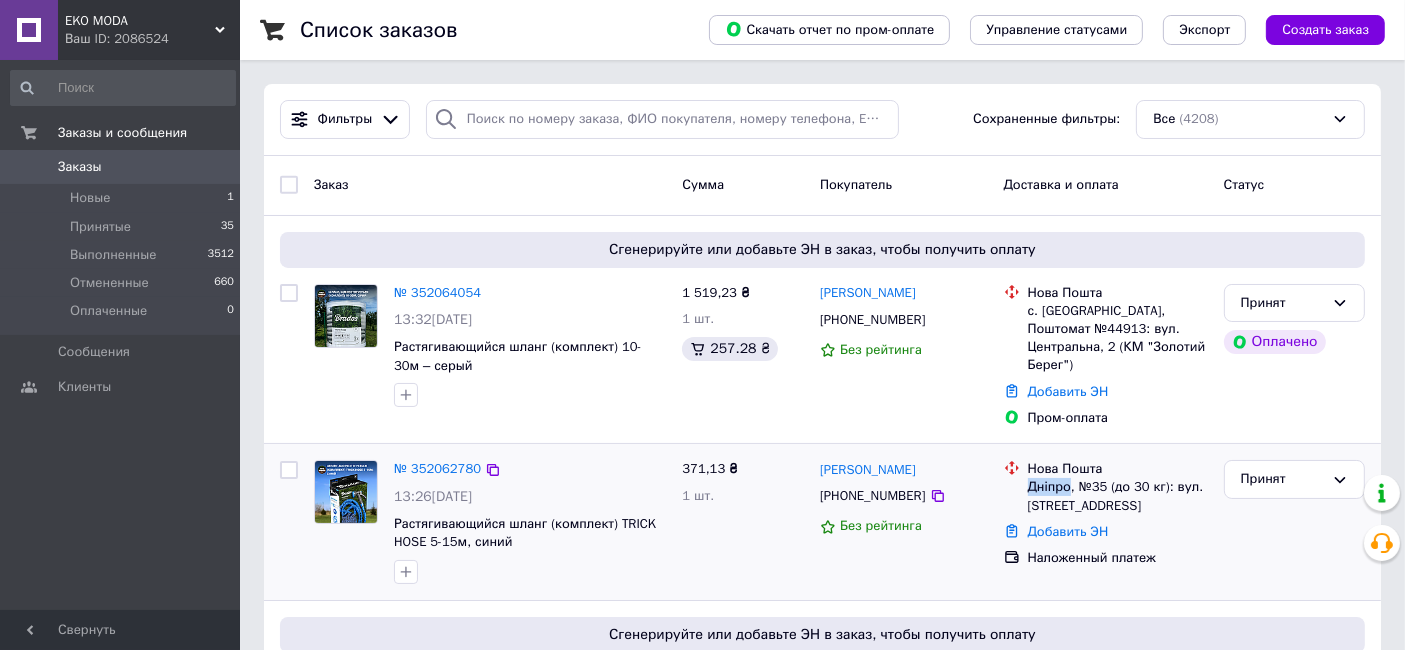 copy on "Дніпро" 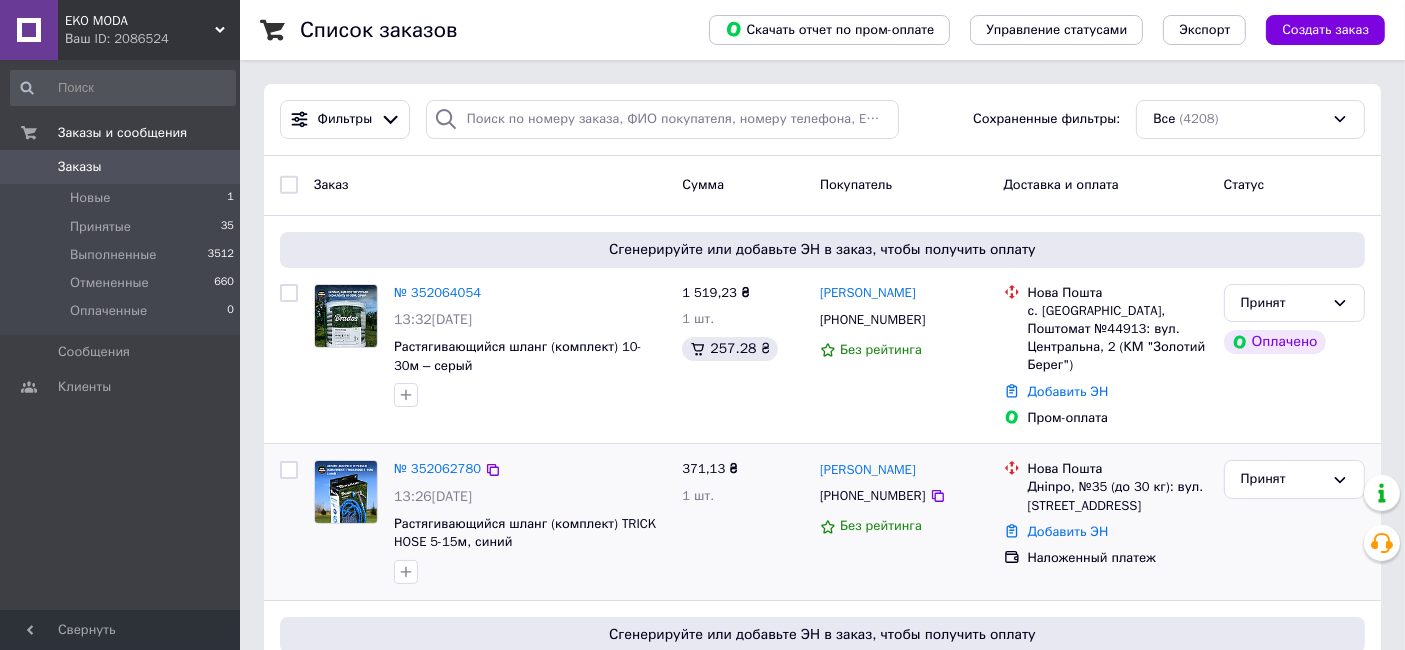 click on "Тетяна Олійник +380504813077 Без рейтинга" at bounding box center (904, 522) 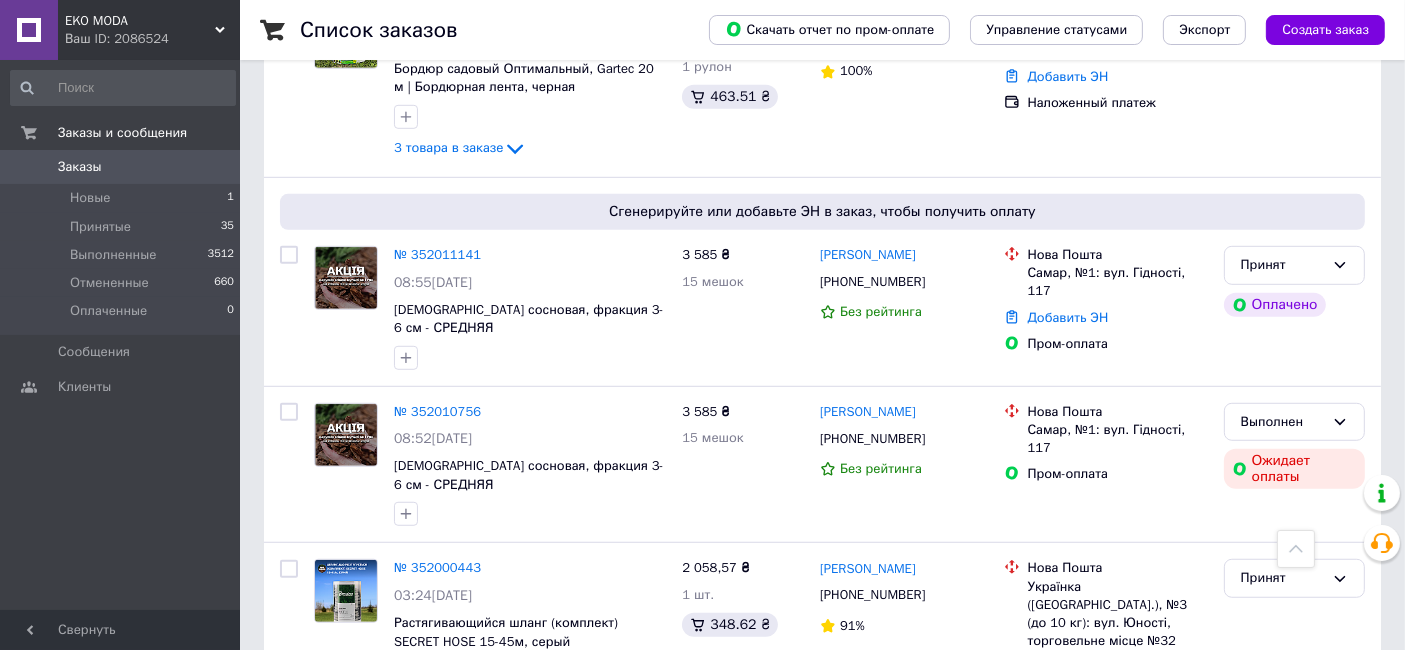 scroll, scrollTop: 1333, scrollLeft: 0, axis: vertical 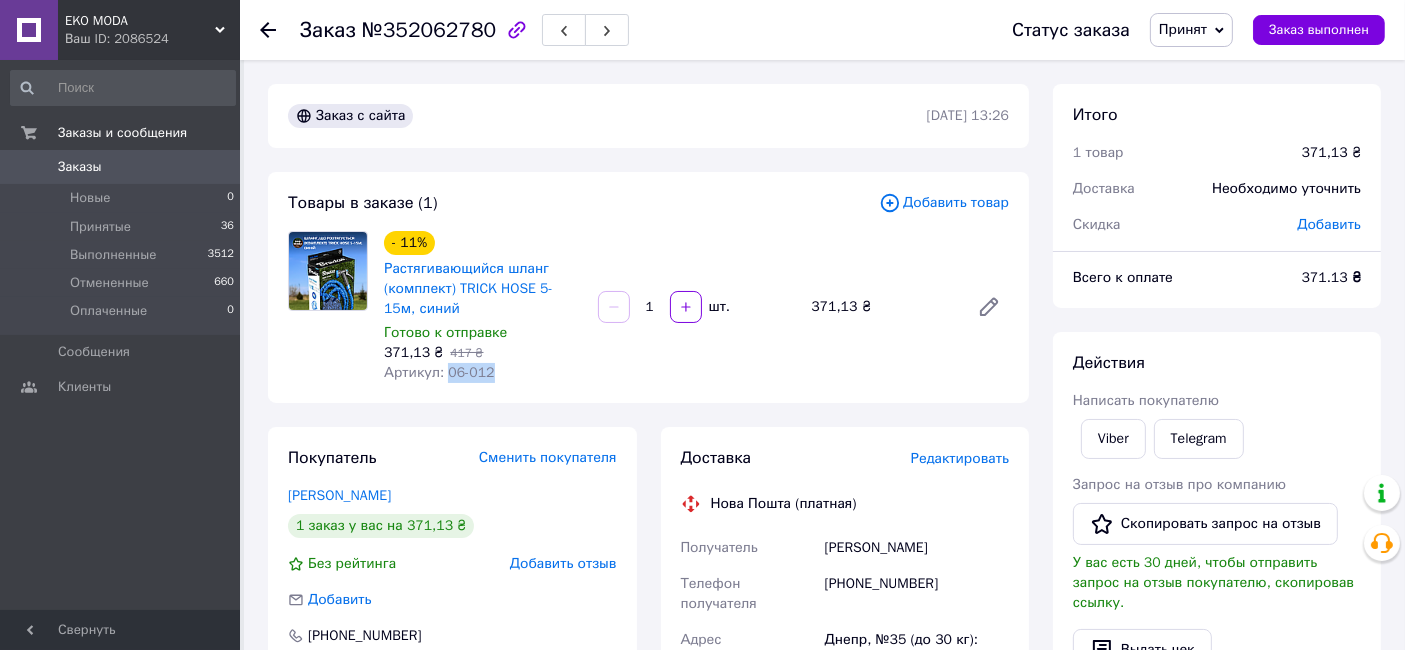 drag, startPoint x: 511, startPoint y: 366, endPoint x: 446, endPoint y: 371, distance: 65.192024 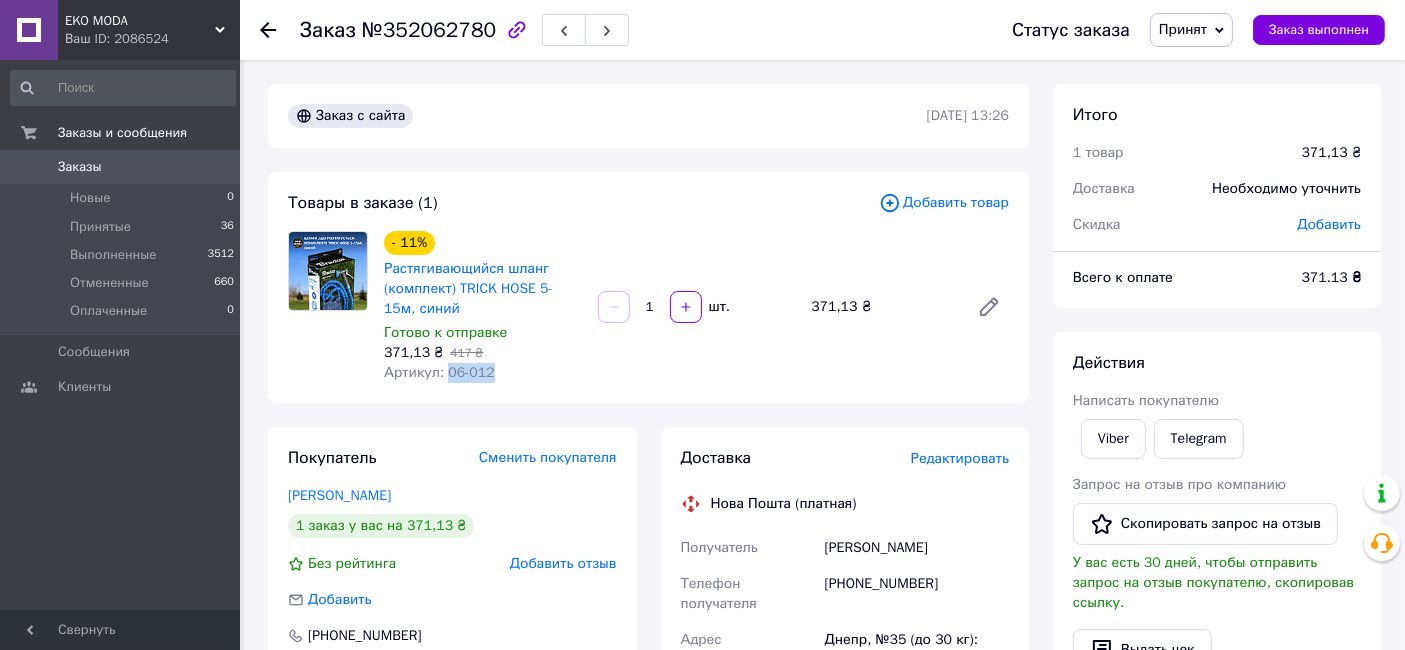 copy on "06-012" 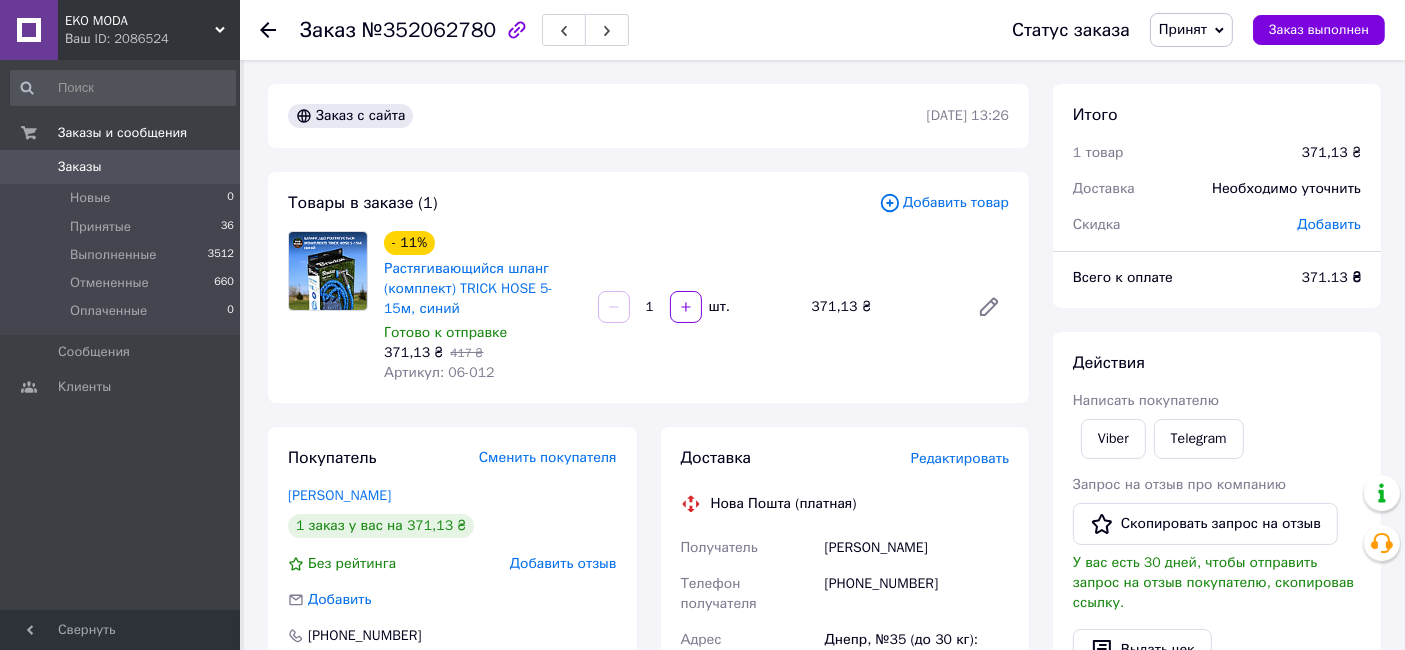 click on "- 11% Растягивающийся шланг (комплект) TRICK HOSE 5-15м, синий Готово к отправке 371,13 ₴   417 ₴ Артикул: 06-012 1   шт. 371,13 ₴" at bounding box center [696, 307] 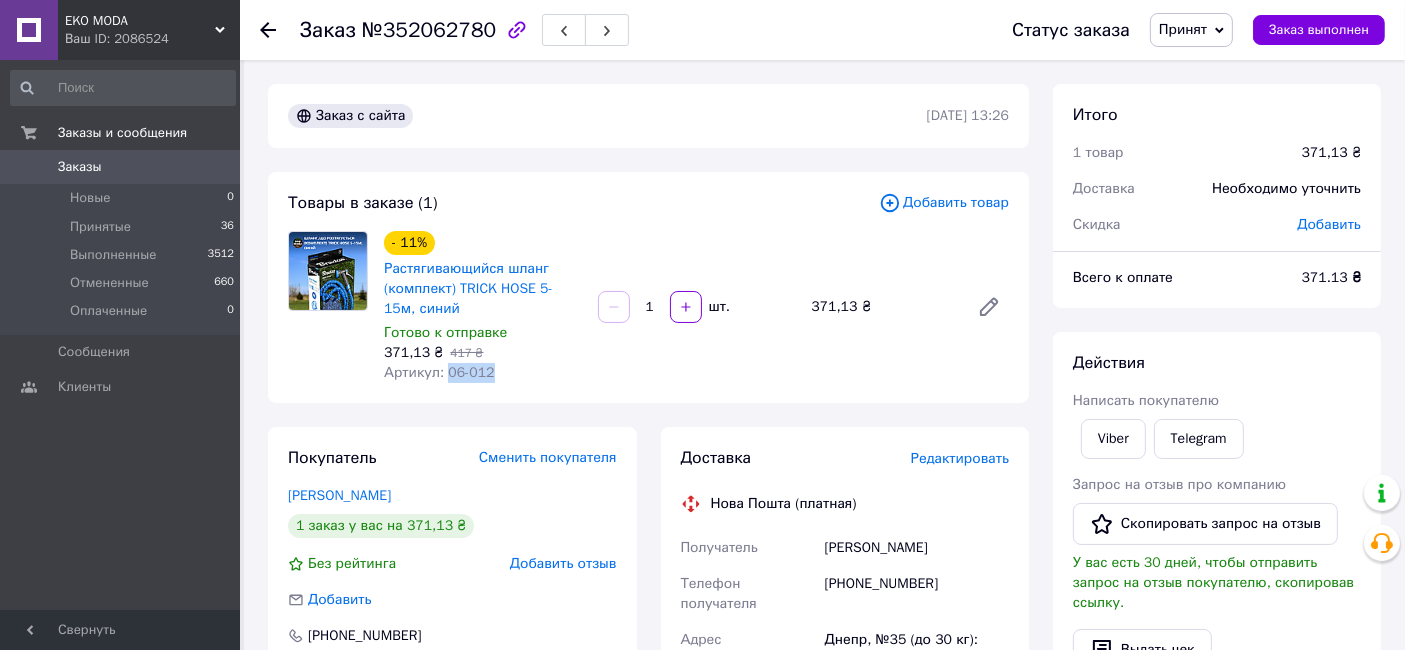 drag, startPoint x: 486, startPoint y: 376, endPoint x: 441, endPoint y: 373, distance: 45.099888 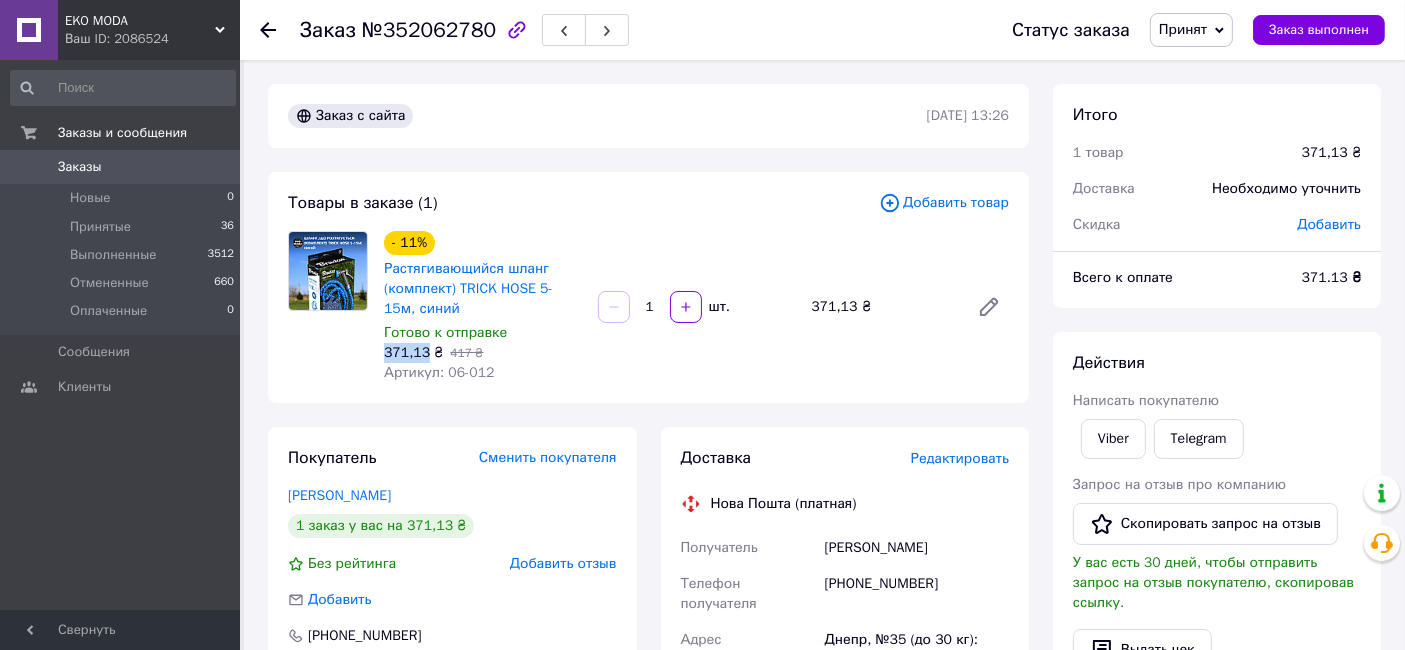drag, startPoint x: 382, startPoint y: 355, endPoint x: 422, endPoint y: 353, distance: 40.04997 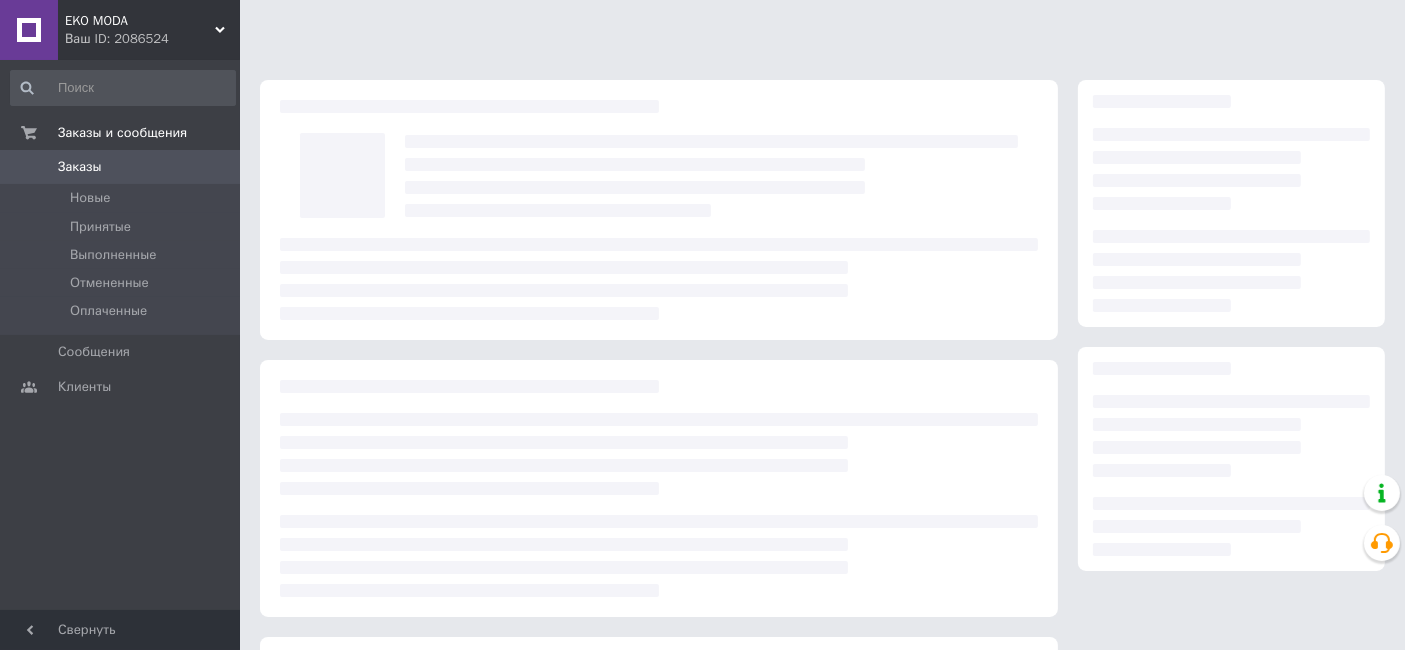 scroll, scrollTop: 0, scrollLeft: 0, axis: both 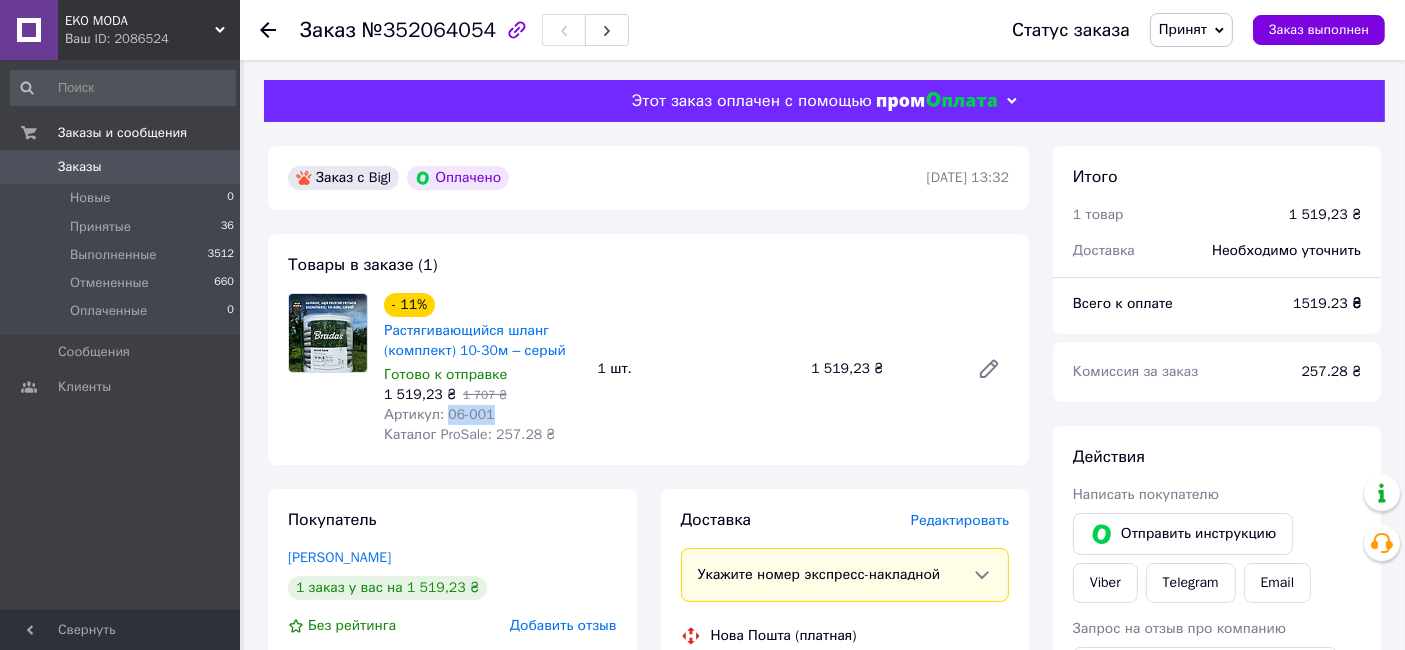 drag, startPoint x: 497, startPoint y: 410, endPoint x: 443, endPoint y: 408, distance: 54.037025 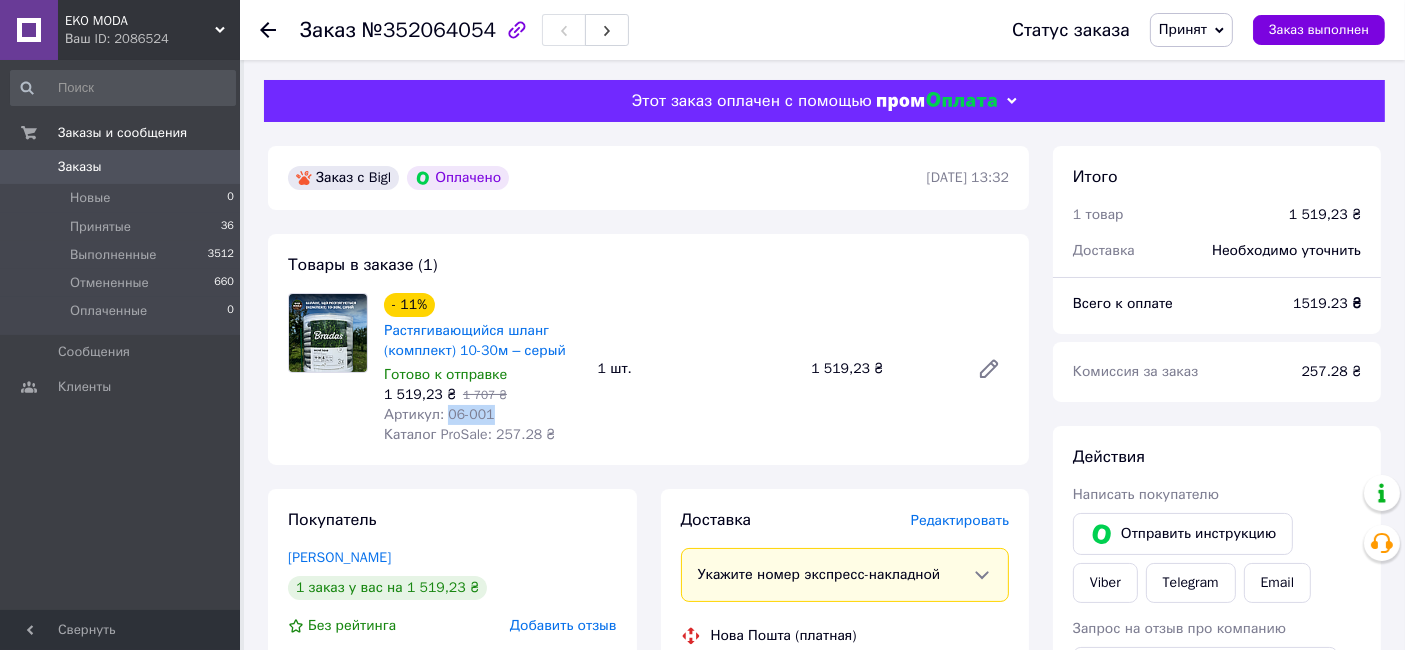copy on "06-001" 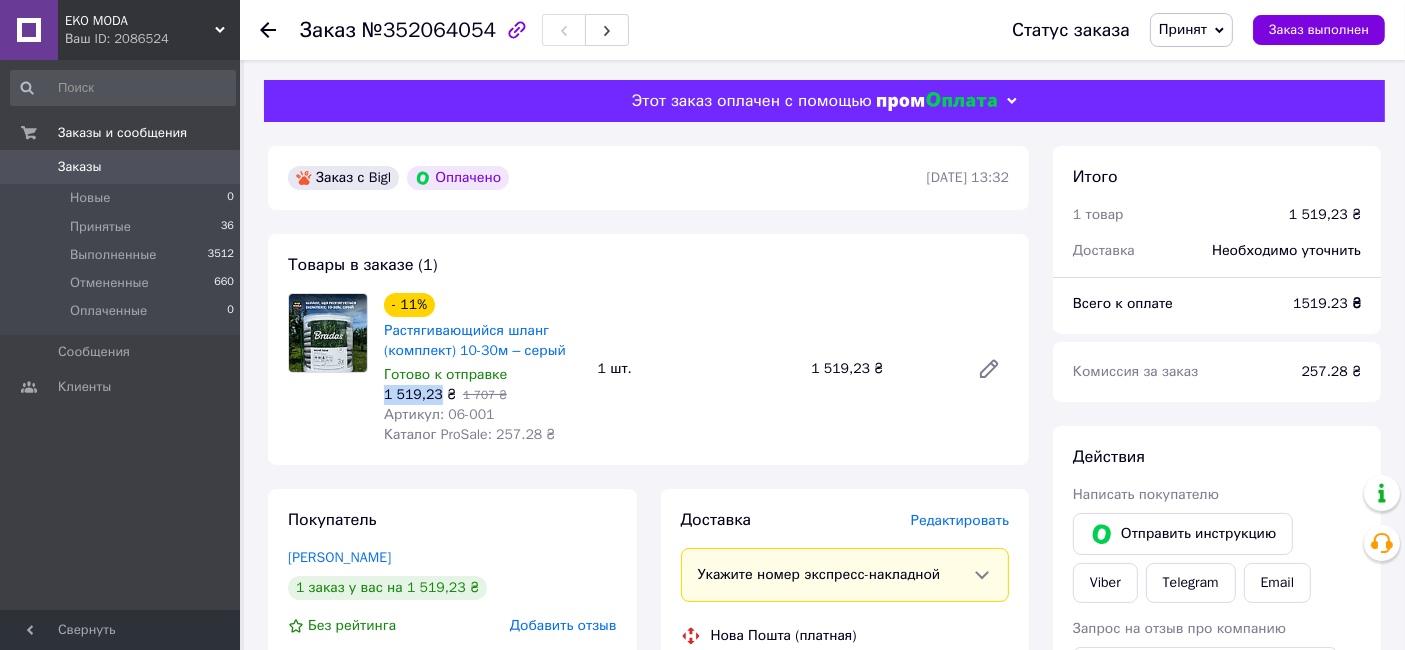 drag, startPoint x: 383, startPoint y: 395, endPoint x: 434, endPoint y: 392, distance: 51.088158 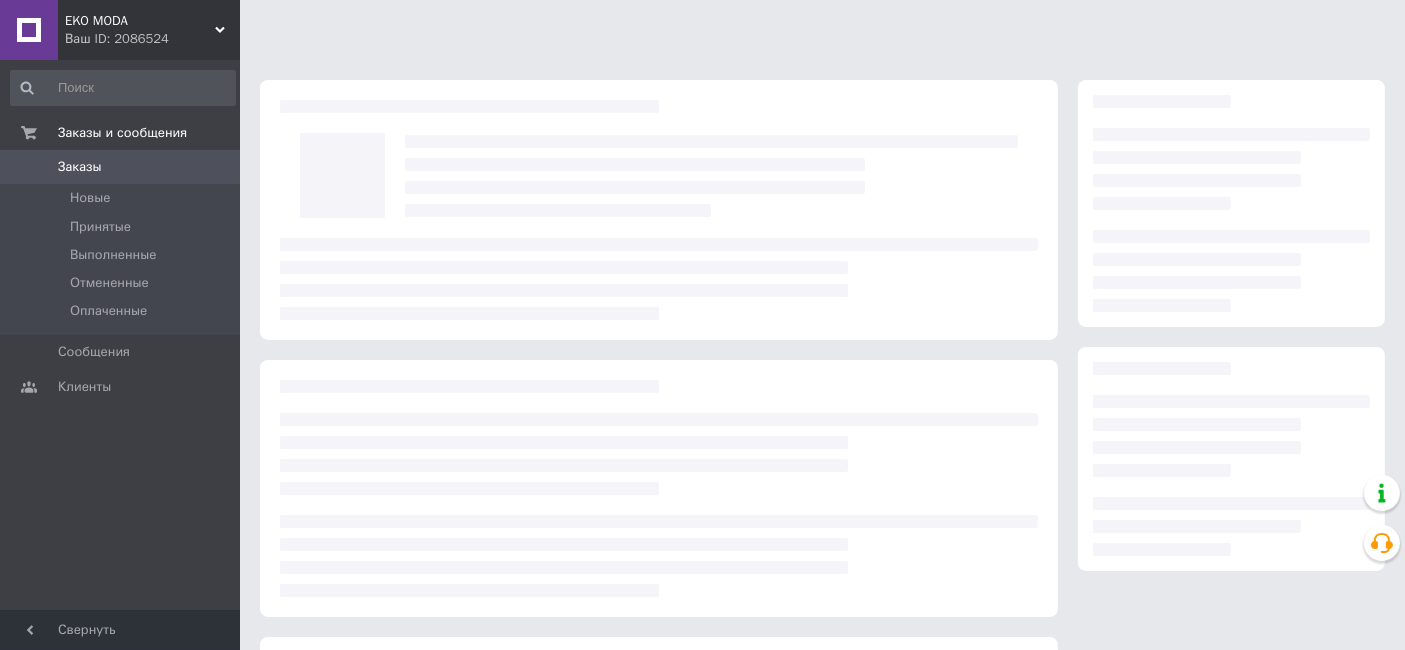 scroll, scrollTop: 0, scrollLeft: 0, axis: both 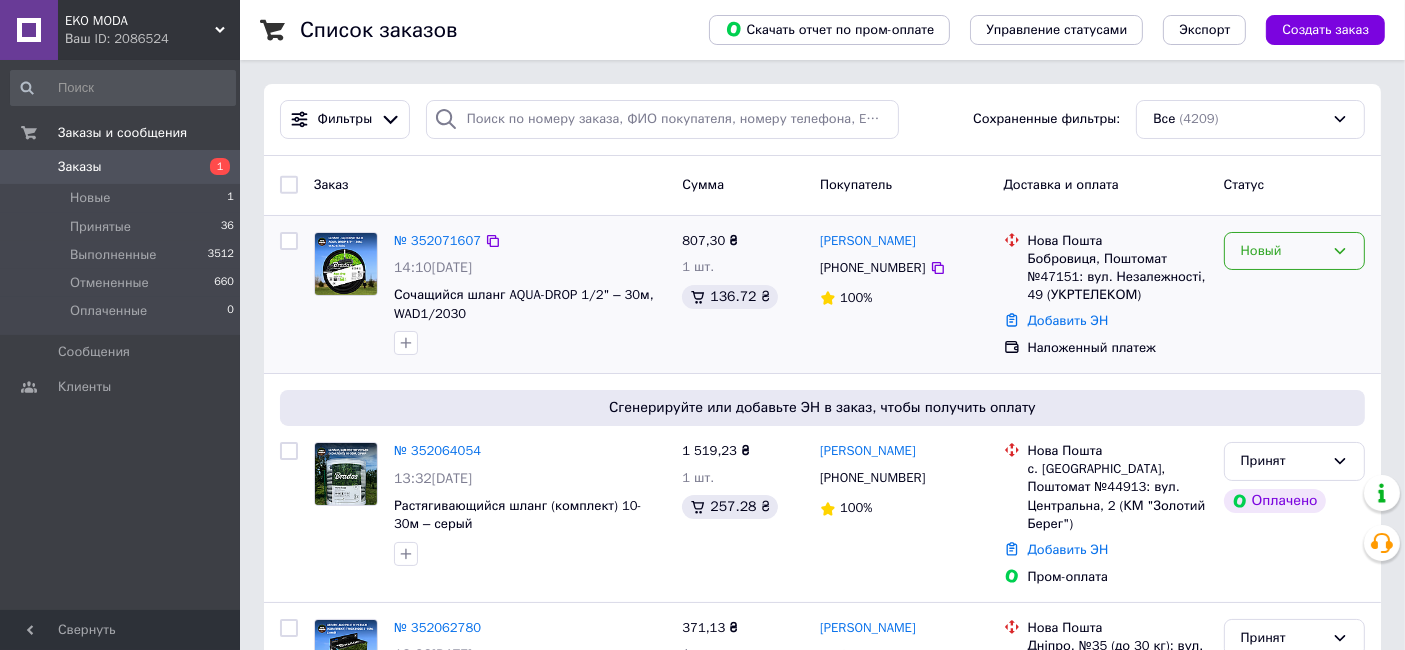 click on "Новый" at bounding box center (1282, 251) 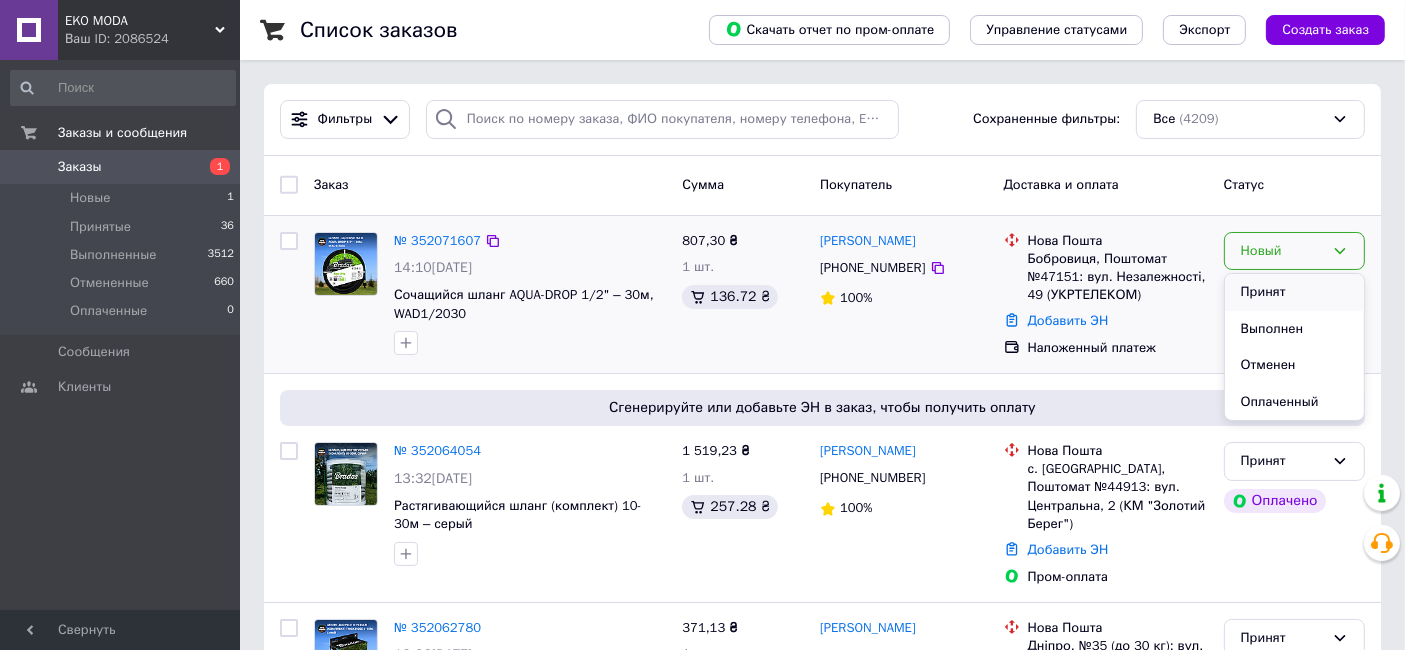 click on "Принят" at bounding box center [1294, 292] 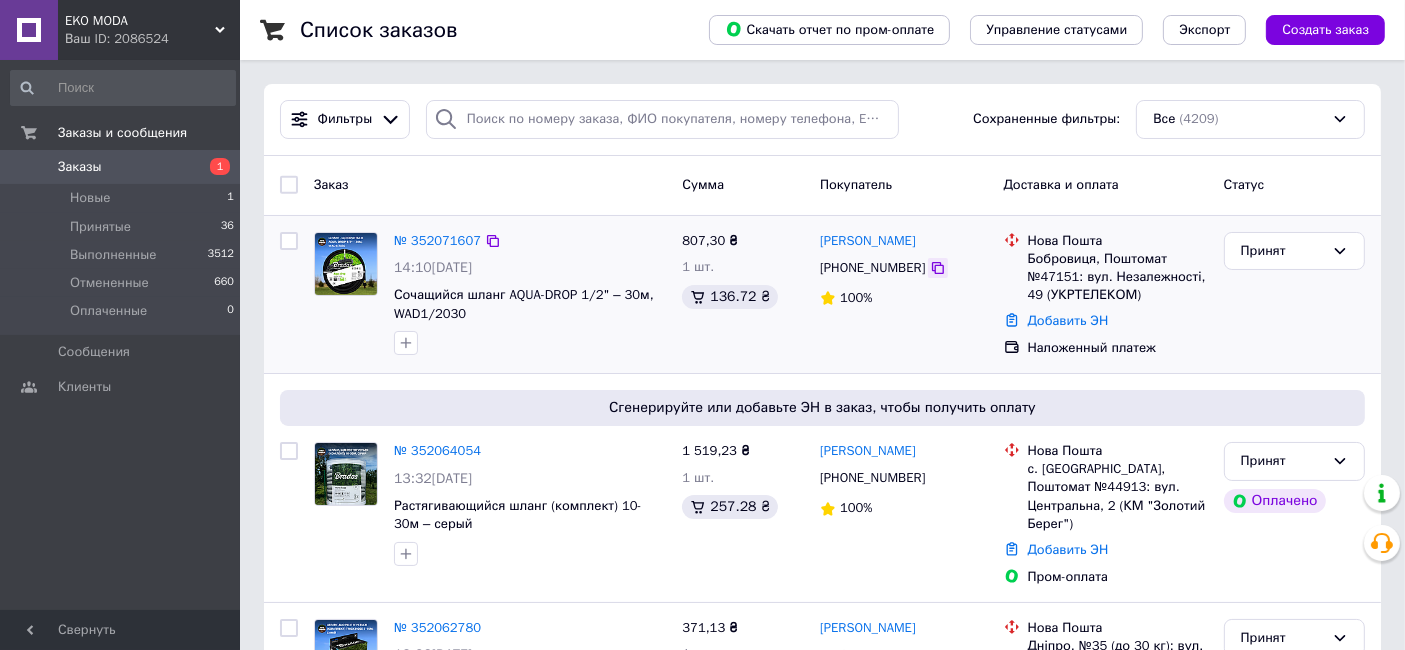 click 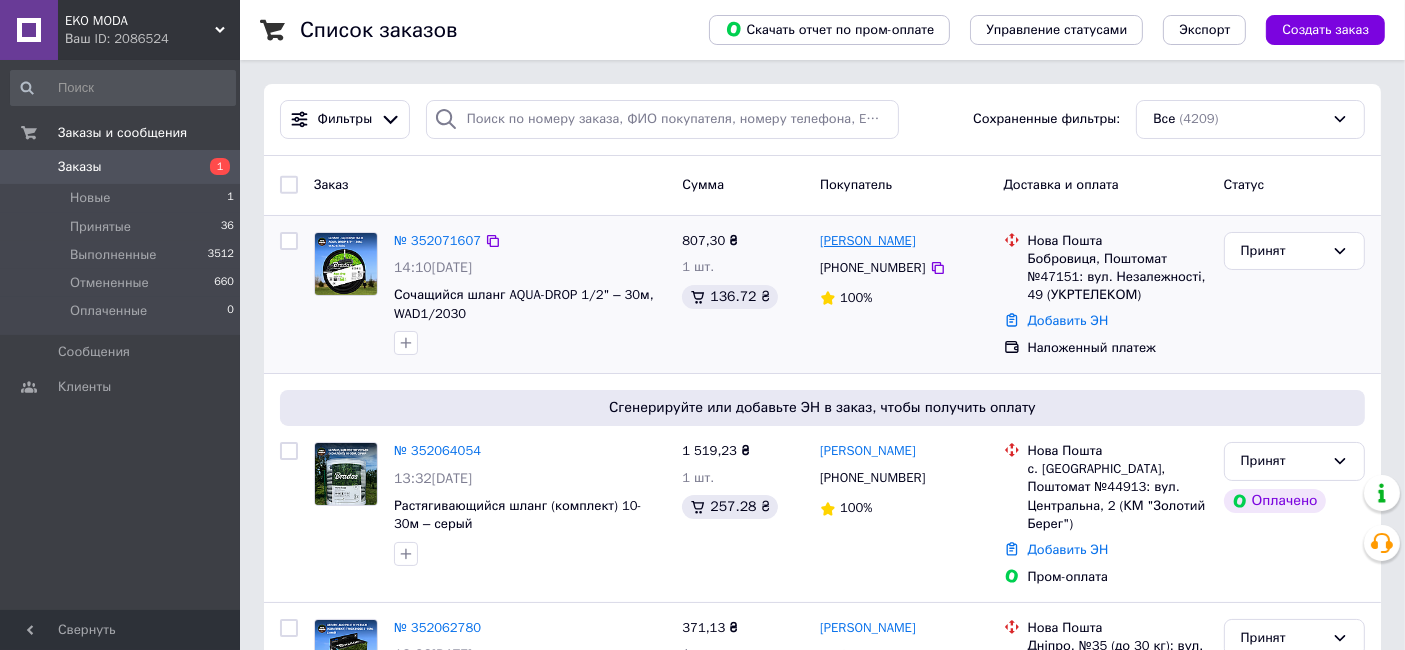 drag, startPoint x: 937, startPoint y: 235, endPoint x: 823, endPoint y: 238, distance: 114.03947 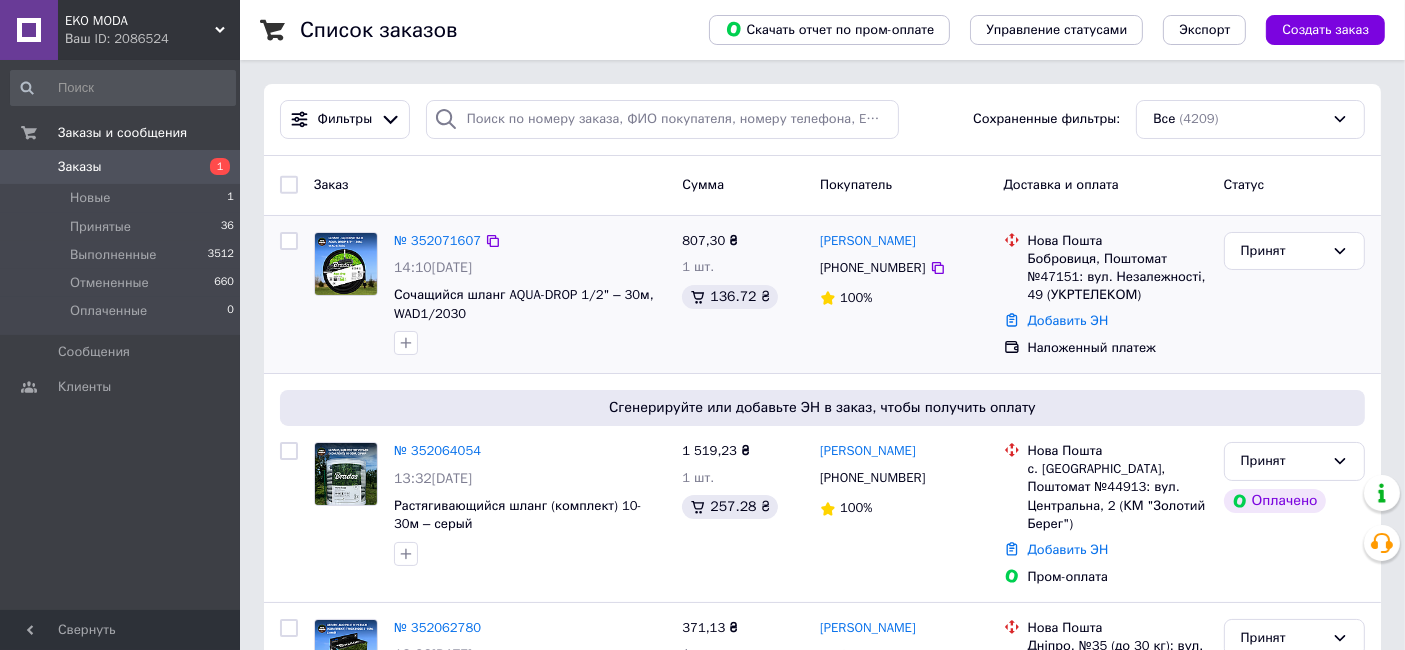 click on "Людмила Соловей +380633558085 100%" at bounding box center (904, 295) 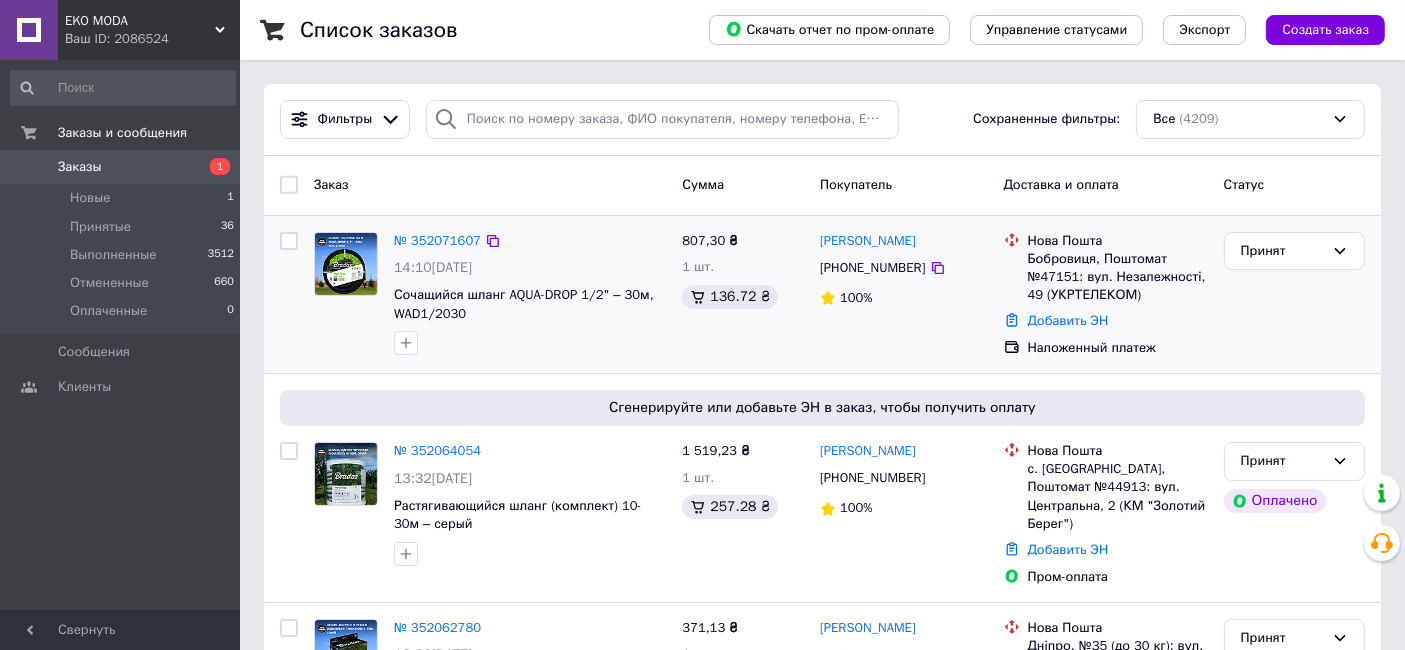 drag, startPoint x: 814, startPoint y: 237, endPoint x: 935, endPoint y: 223, distance: 121.80723 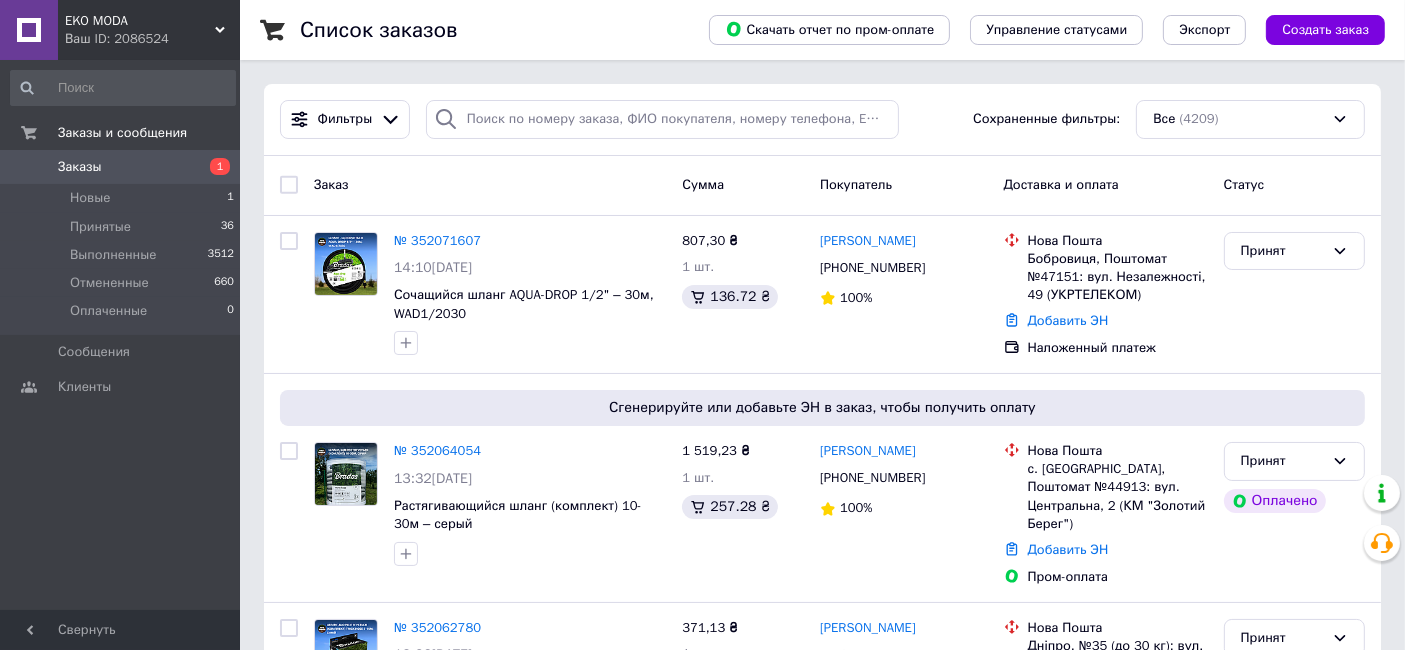 copy on "[PERSON_NAME]" 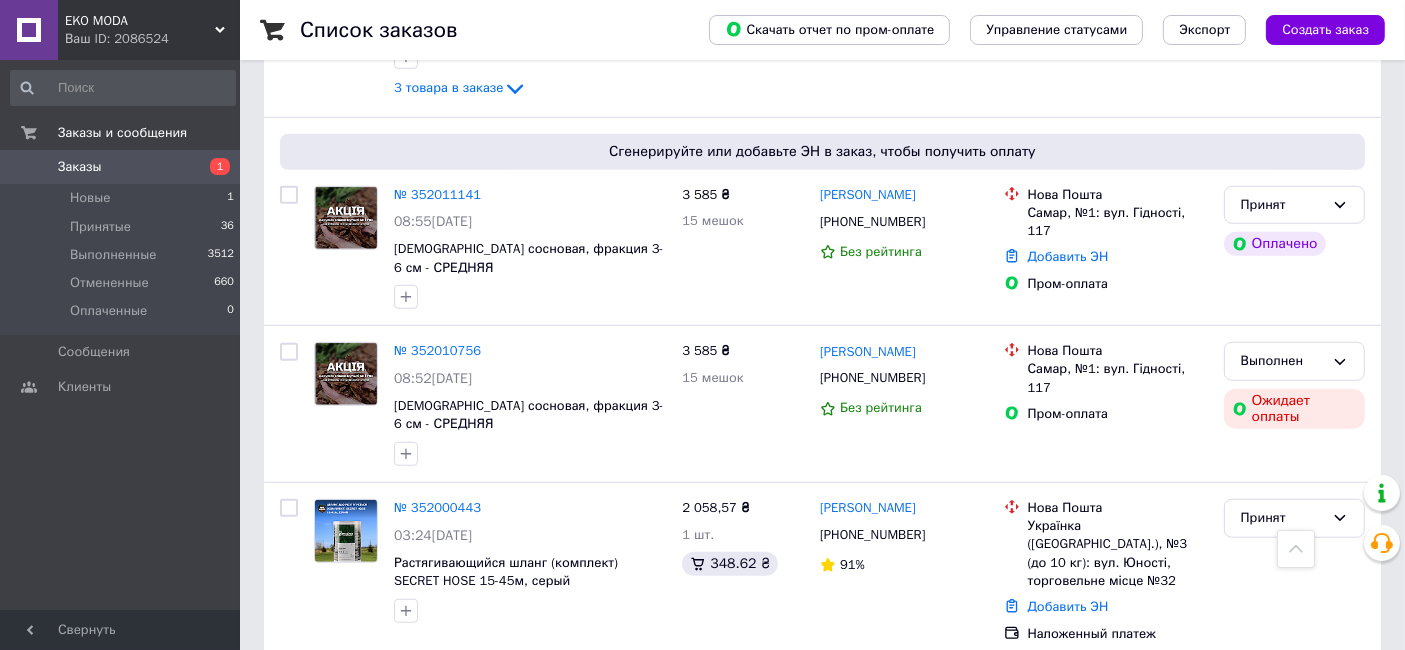 scroll, scrollTop: 1444, scrollLeft: 0, axis: vertical 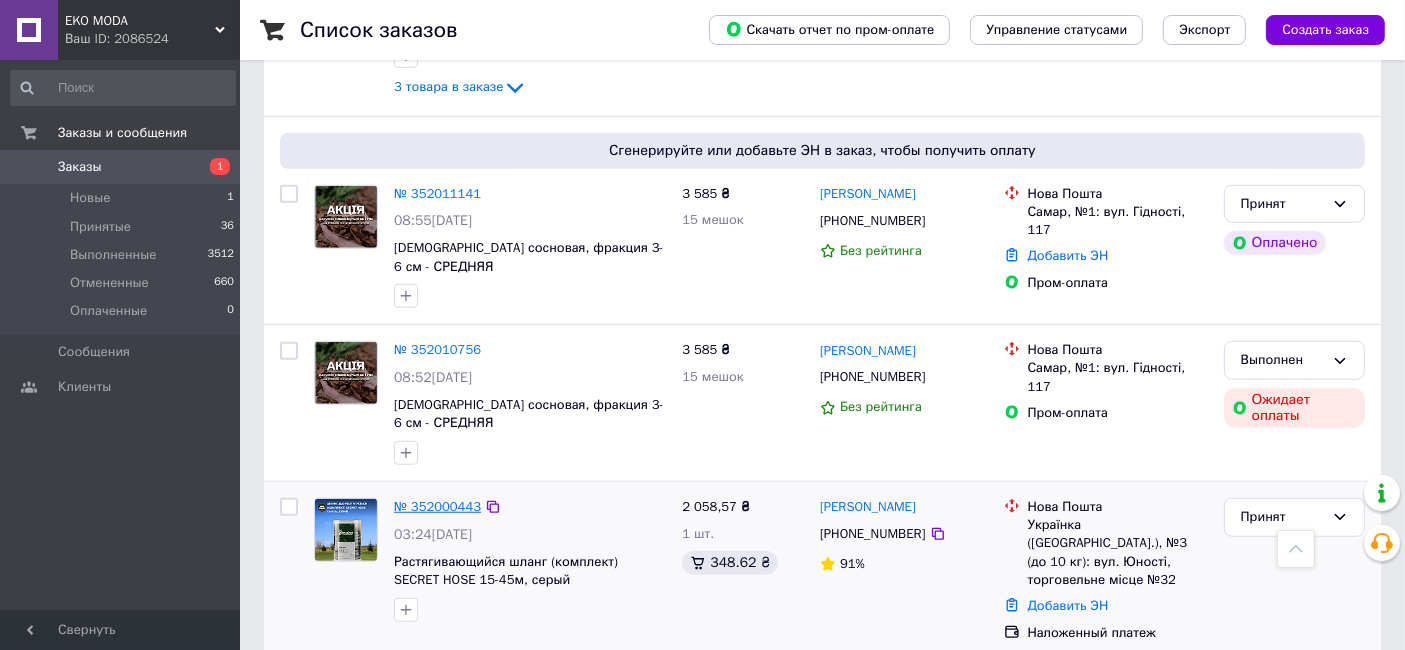 drag, startPoint x: 843, startPoint y: 435, endPoint x: 413, endPoint y: 436, distance: 430.00116 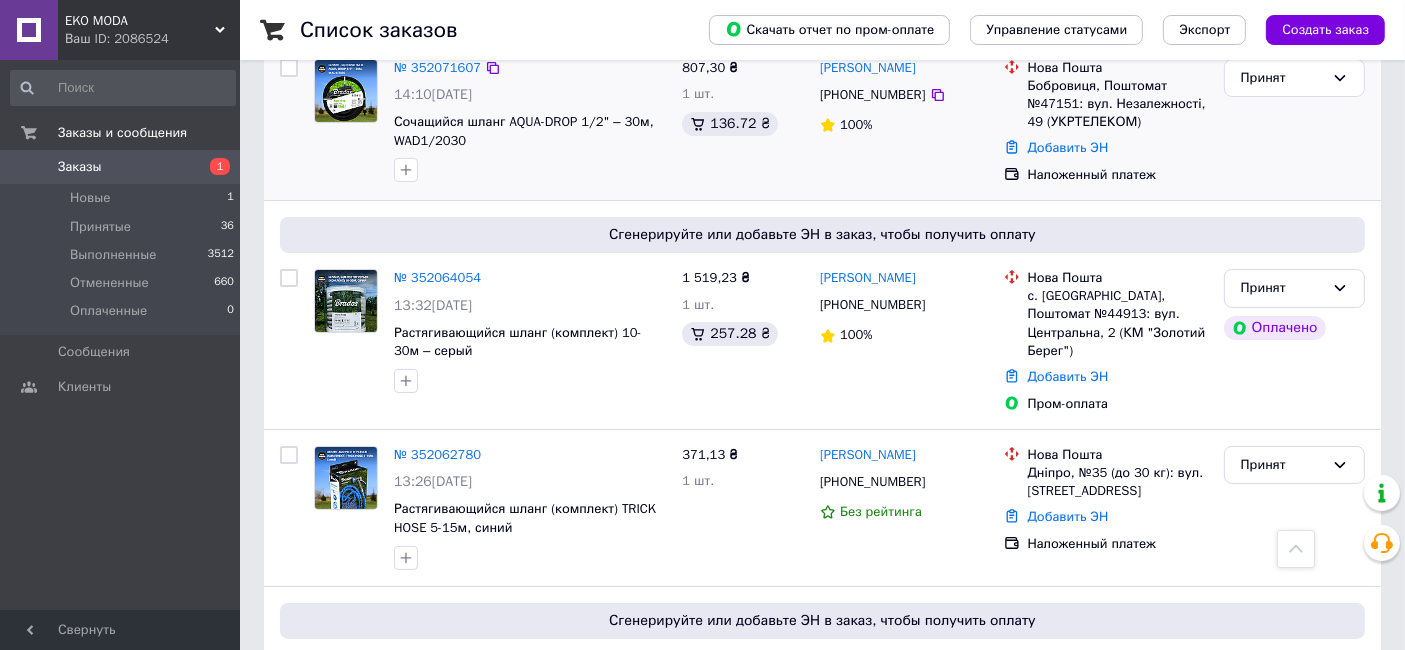 scroll, scrollTop: 0, scrollLeft: 0, axis: both 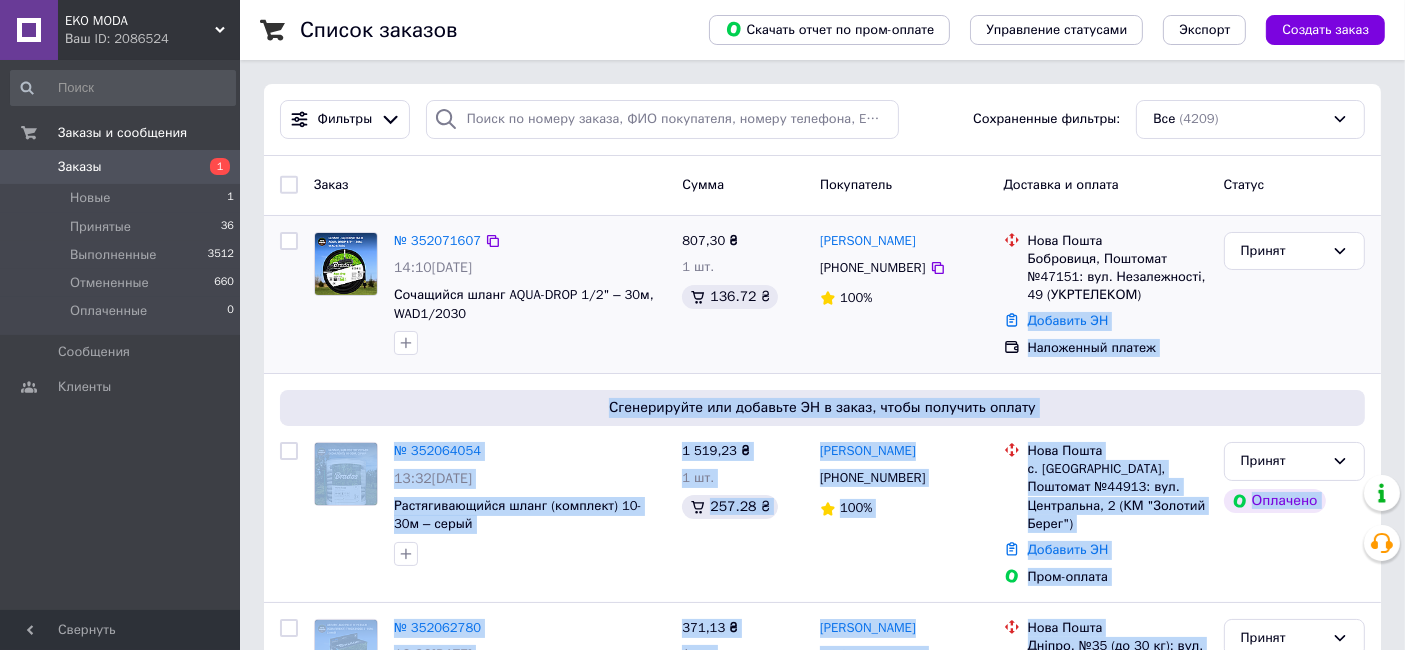 drag, startPoint x: 1158, startPoint y: 292, endPoint x: 1029, endPoint y: 236, distance: 140.63072 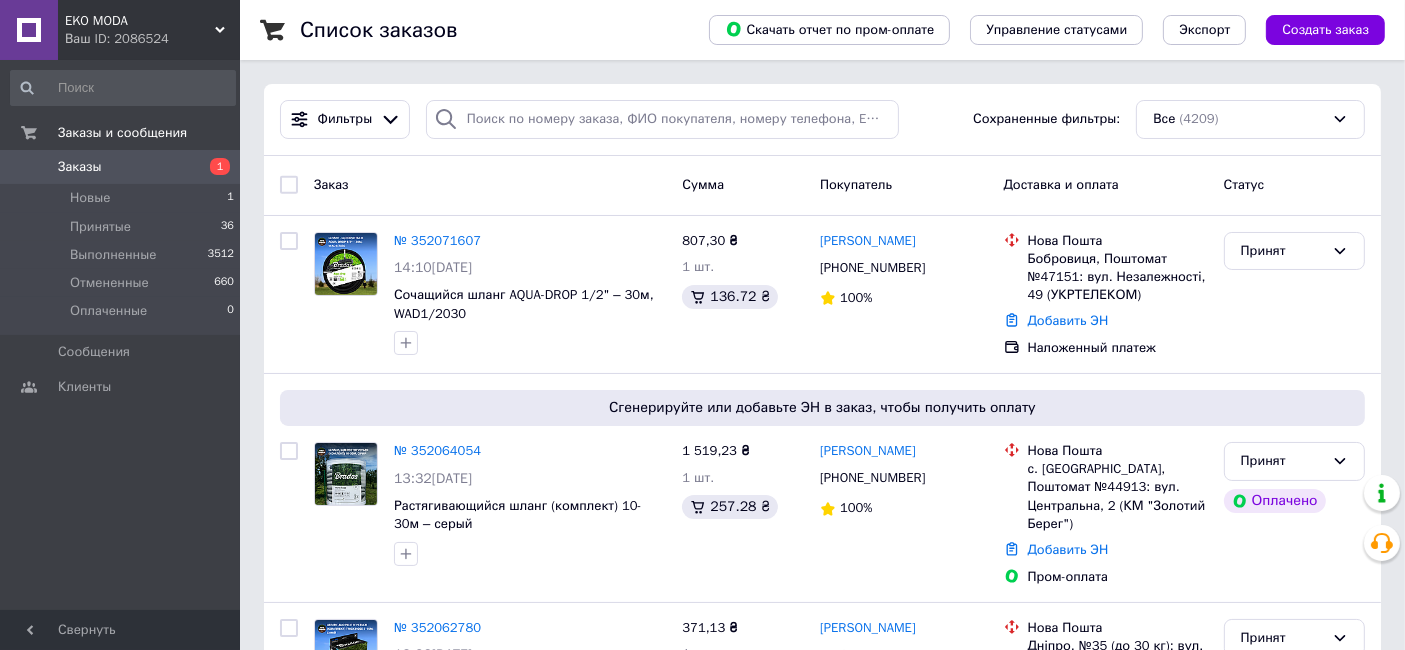 click on "Нова Пошта" at bounding box center (1118, 241) 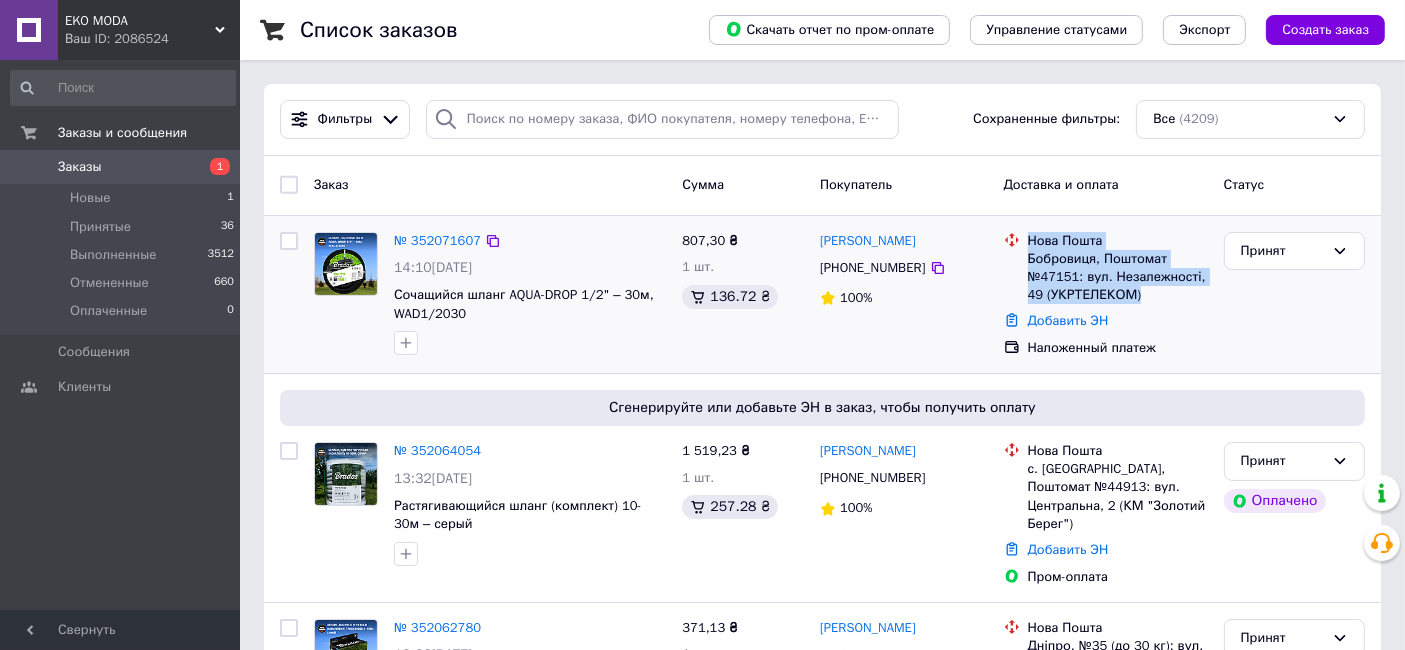 drag, startPoint x: 1029, startPoint y: 236, endPoint x: 1140, endPoint y: 288, distance: 122.57651 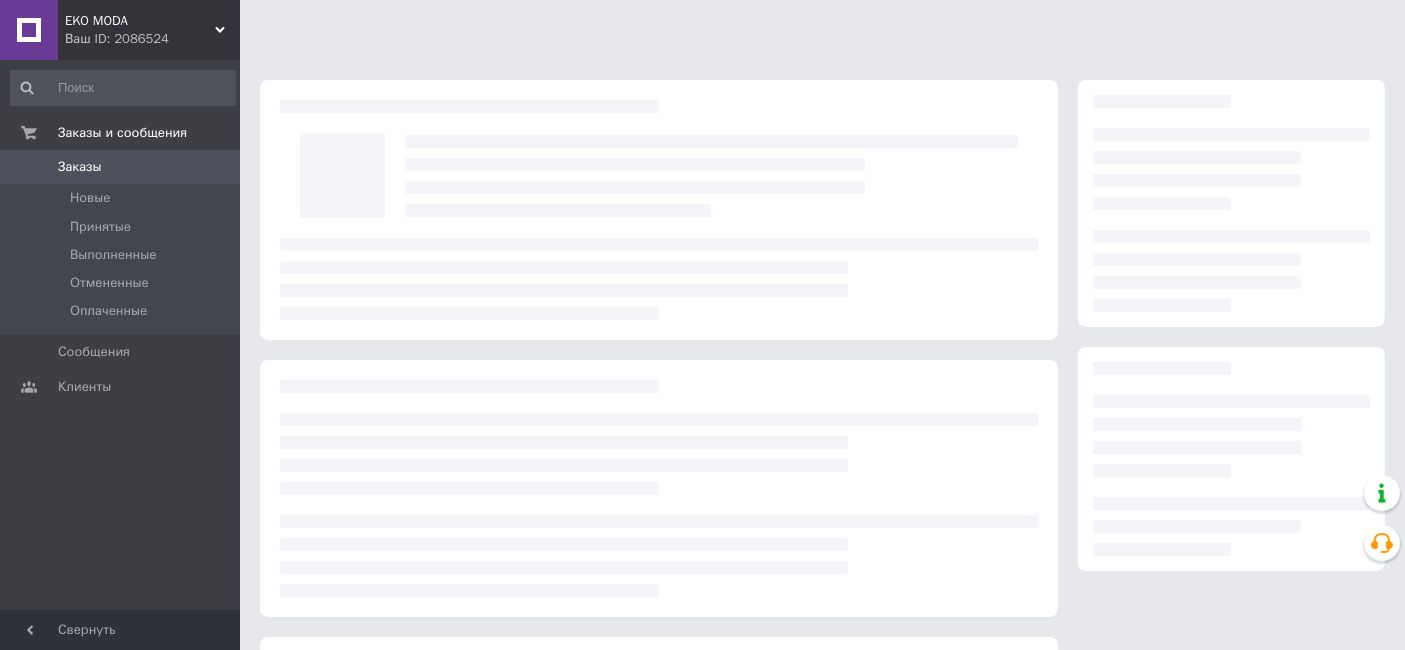 scroll, scrollTop: 0, scrollLeft: 0, axis: both 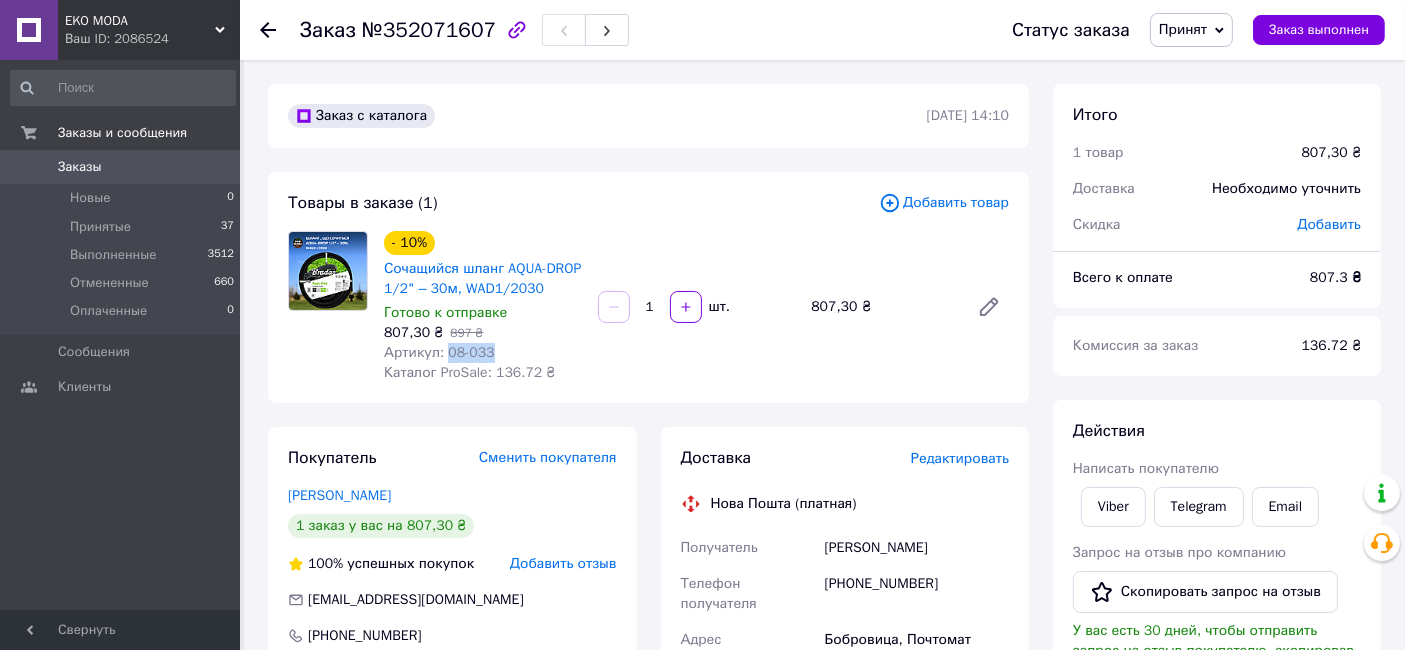 drag, startPoint x: 493, startPoint y: 357, endPoint x: 442, endPoint y: 355, distance: 51.0392 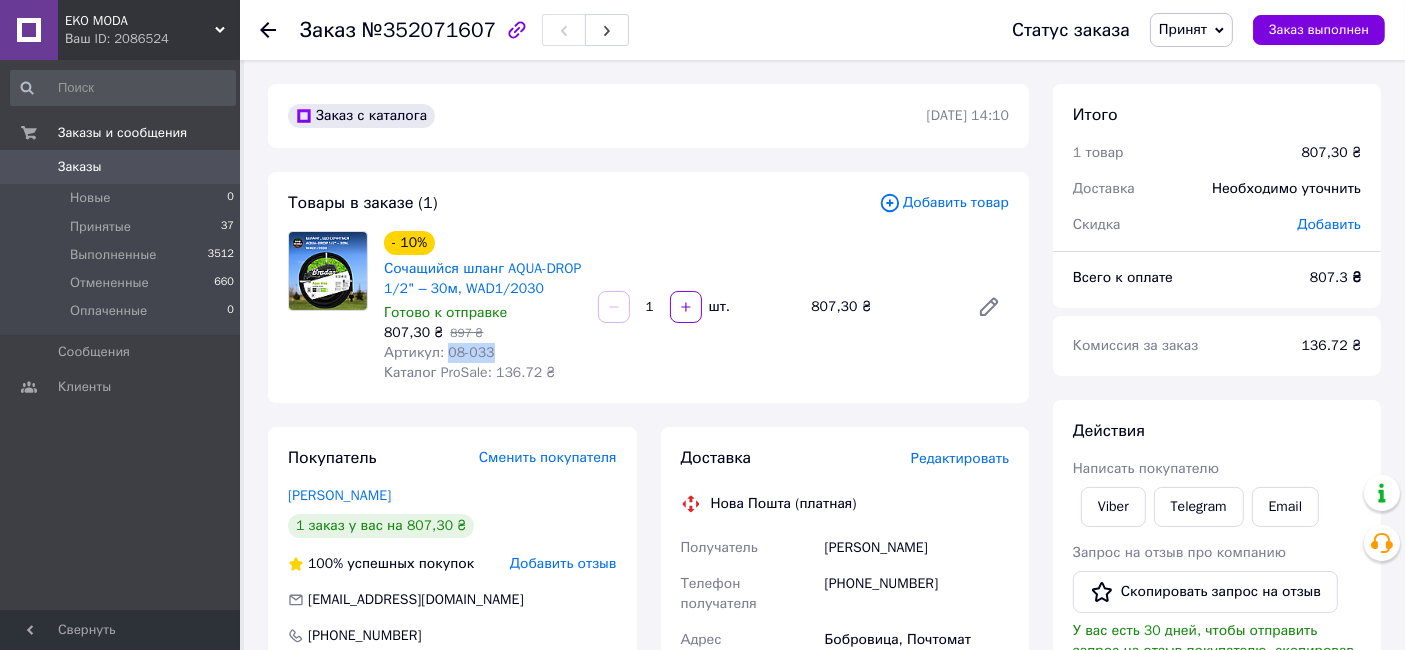 copy on "08-033" 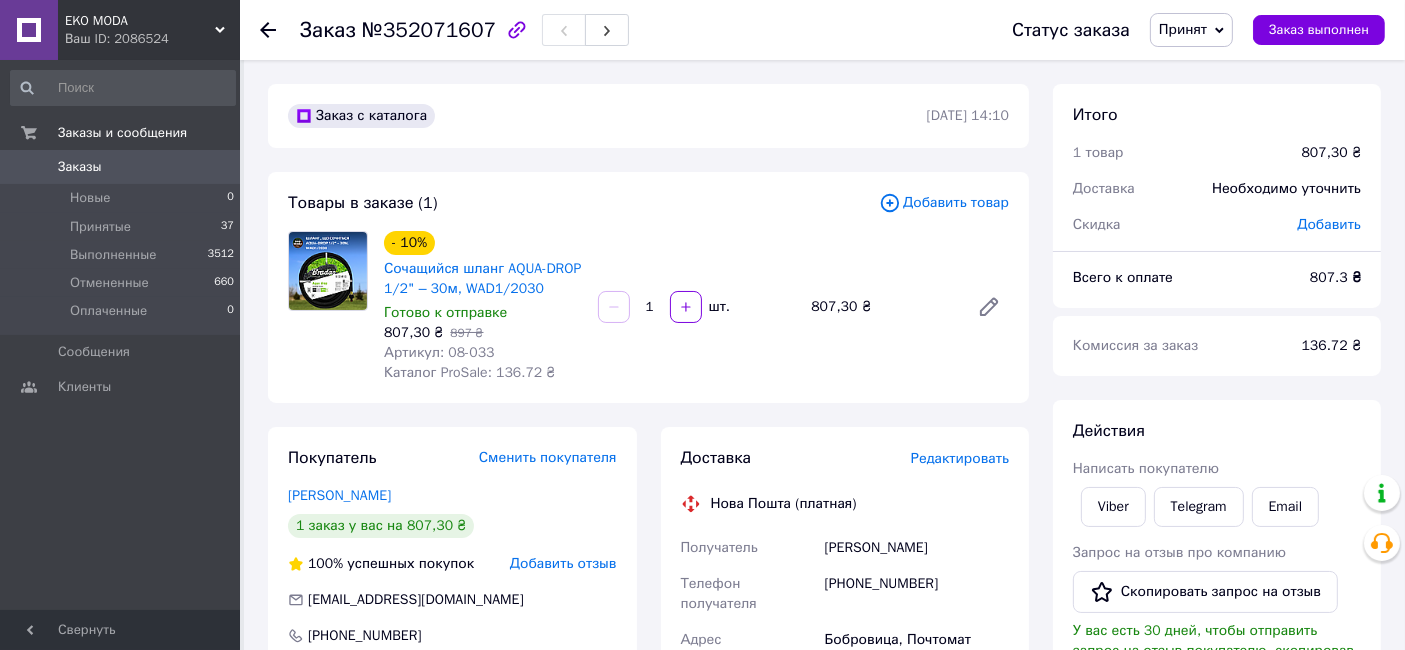 click on "- 10% Сочащийся шланг AQUA-DROP 1/2" – 30м, WAD1/2030 Готово к отправке 807,30 ₴   897 ₴ Артикул: 08-033 Каталог ProSale: 136.72 ₴" at bounding box center [483, 307] 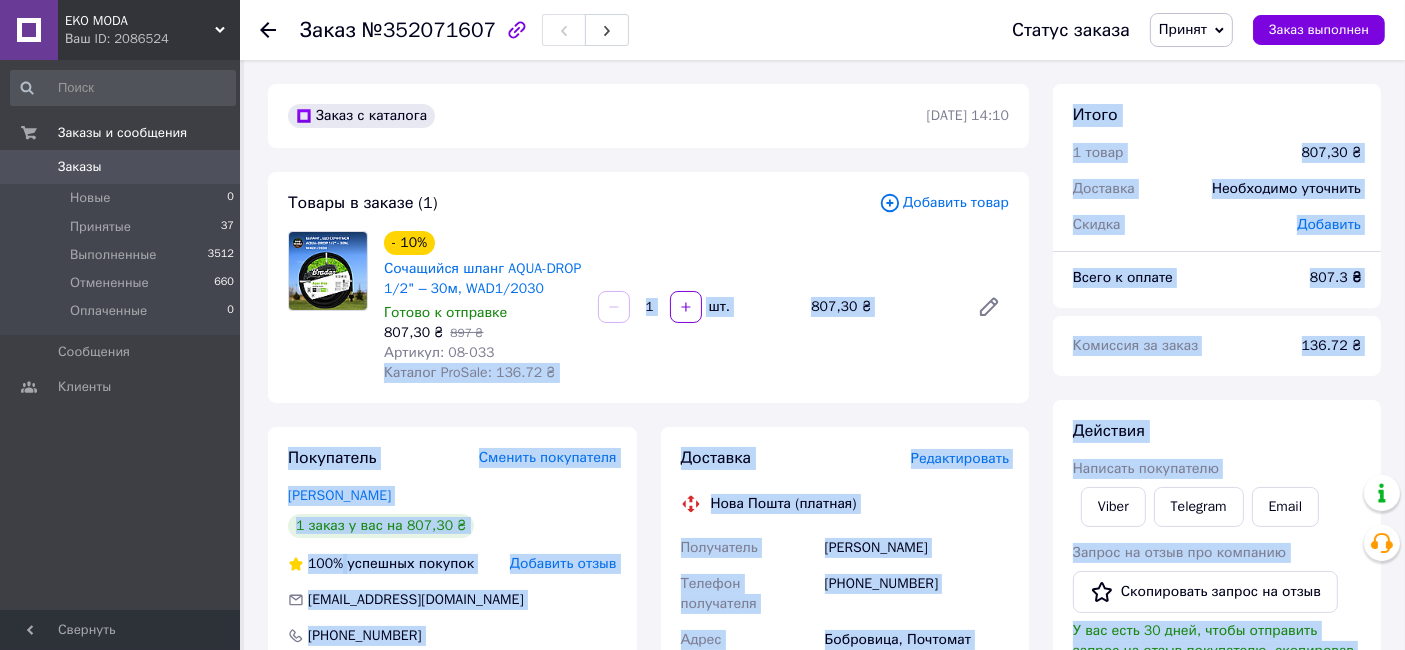 drag, startPoint x: 496, startPoint y: 350, endPoint x: 443, endPoint y: 352, distance: 53.037724 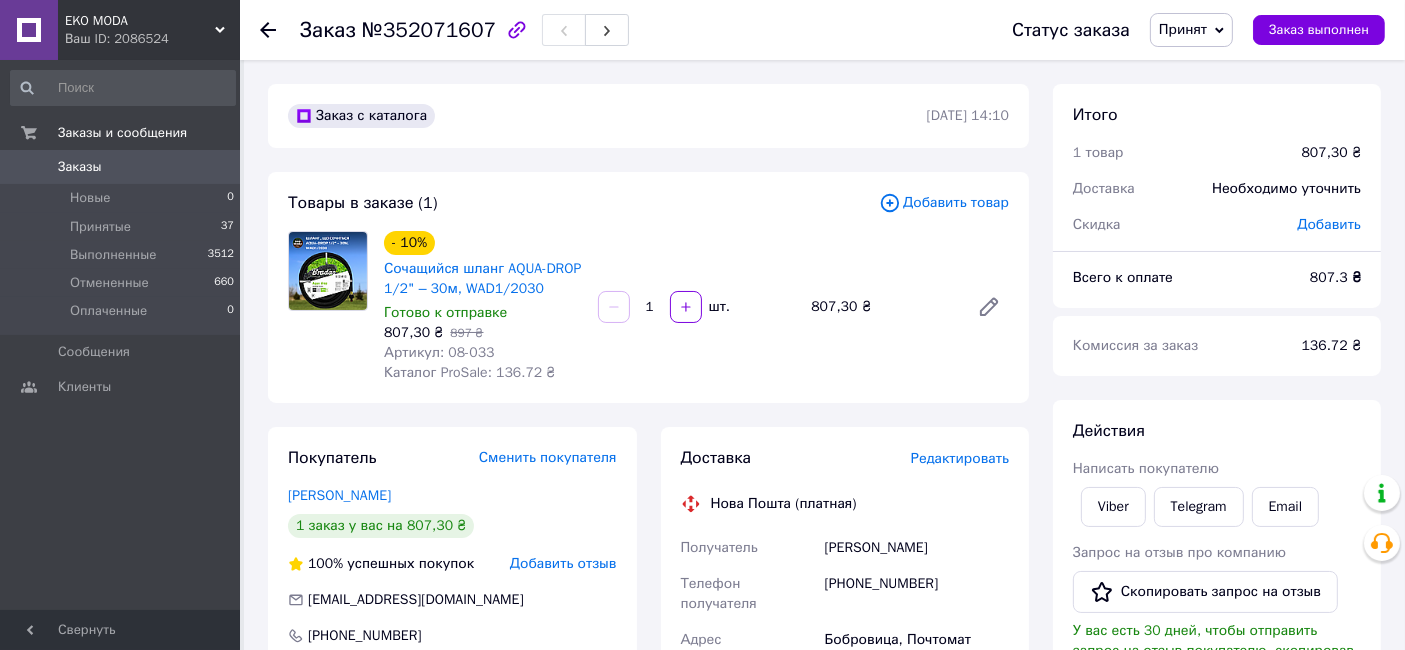 click on "Артикул: 08-033" at bounding box center (439, 352) 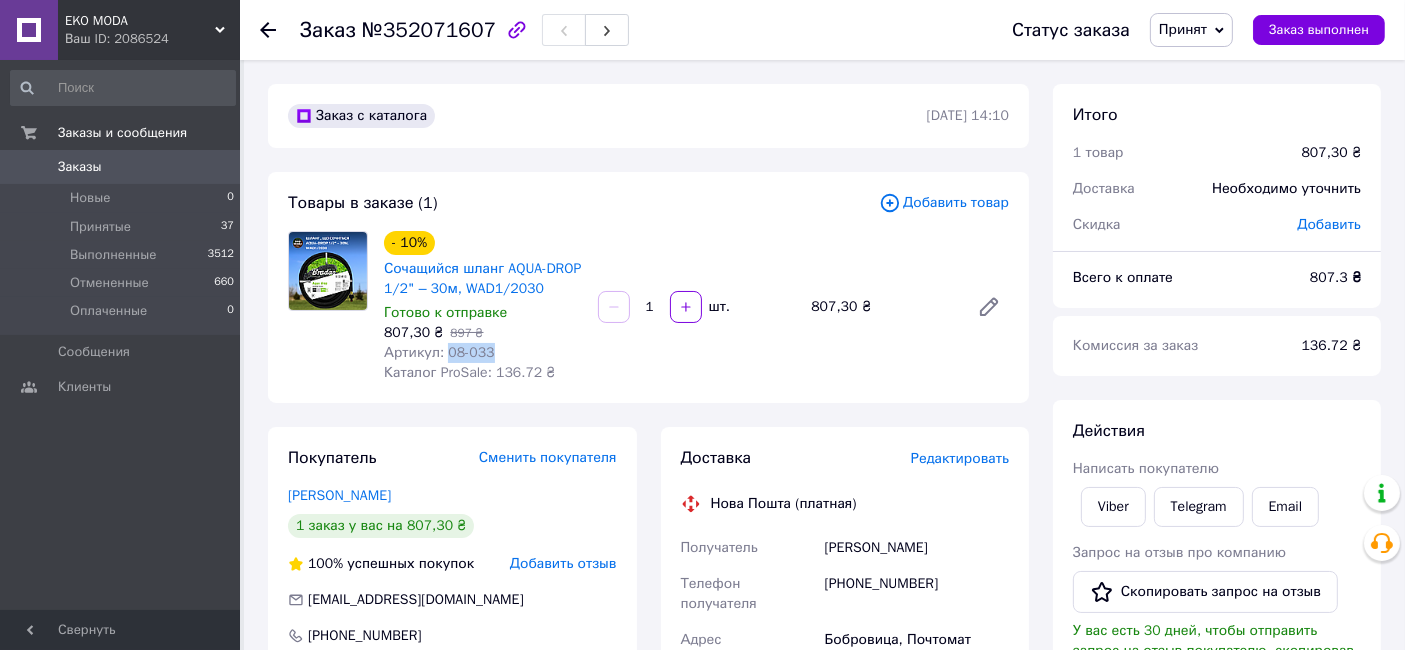 drag, startPoint x: 443, startPoint y: 352, endPoint x: 485, endPoint y: 348, distance: 42.190044 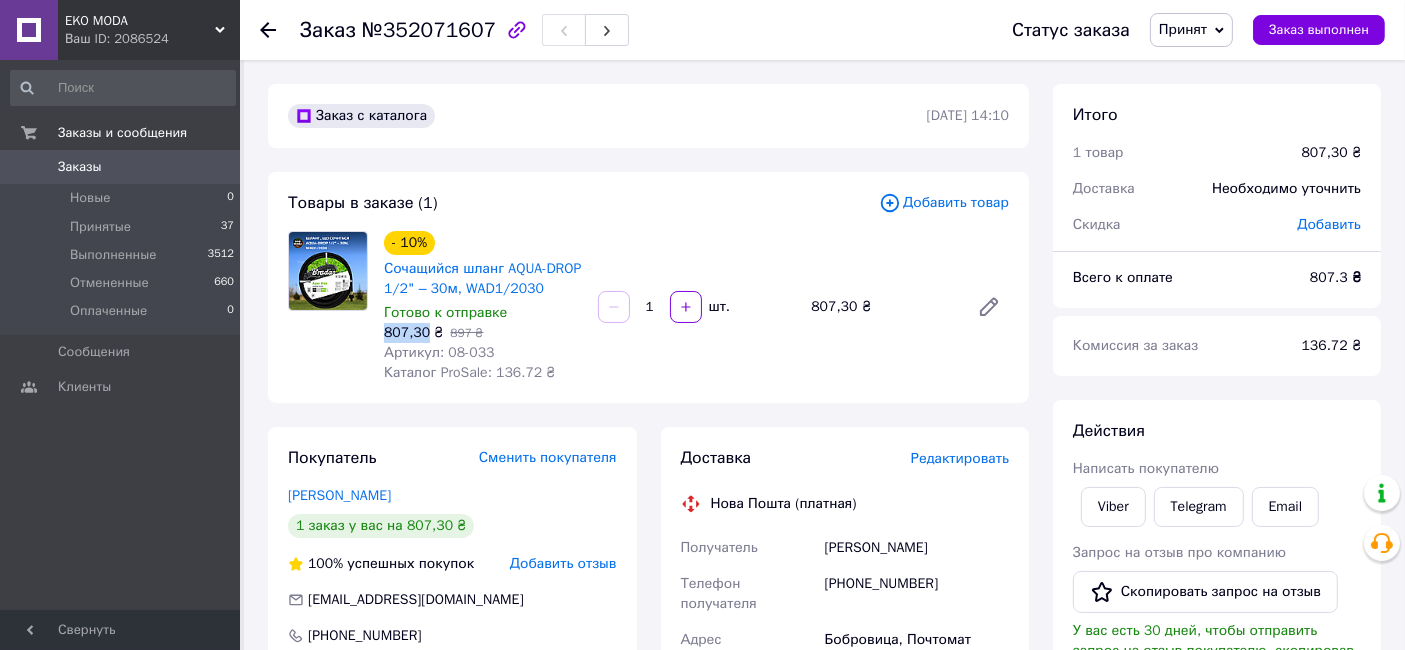 drag, startPoint x: 376, startPoint y: 335, endPoint x: 421, endPoint y: 330, distance: 45.276924 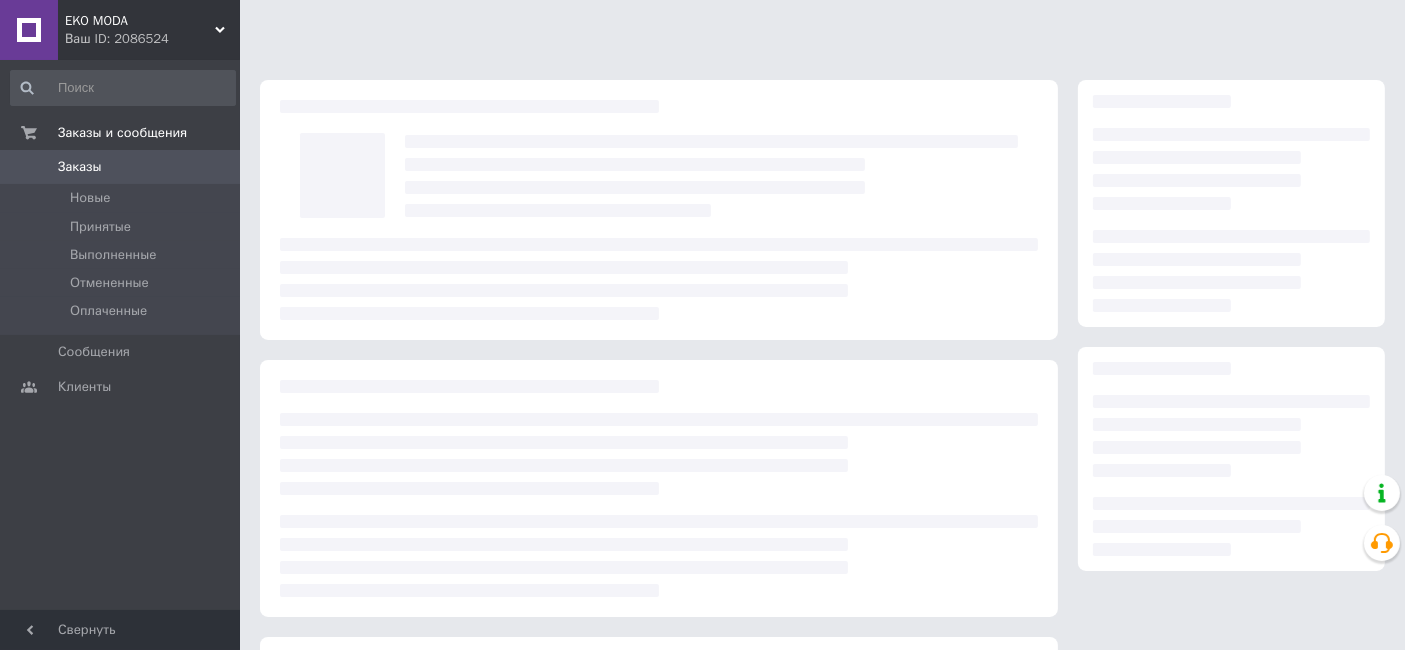 scroll, scrollTop: 0, scrollLeft: 0, axis: both 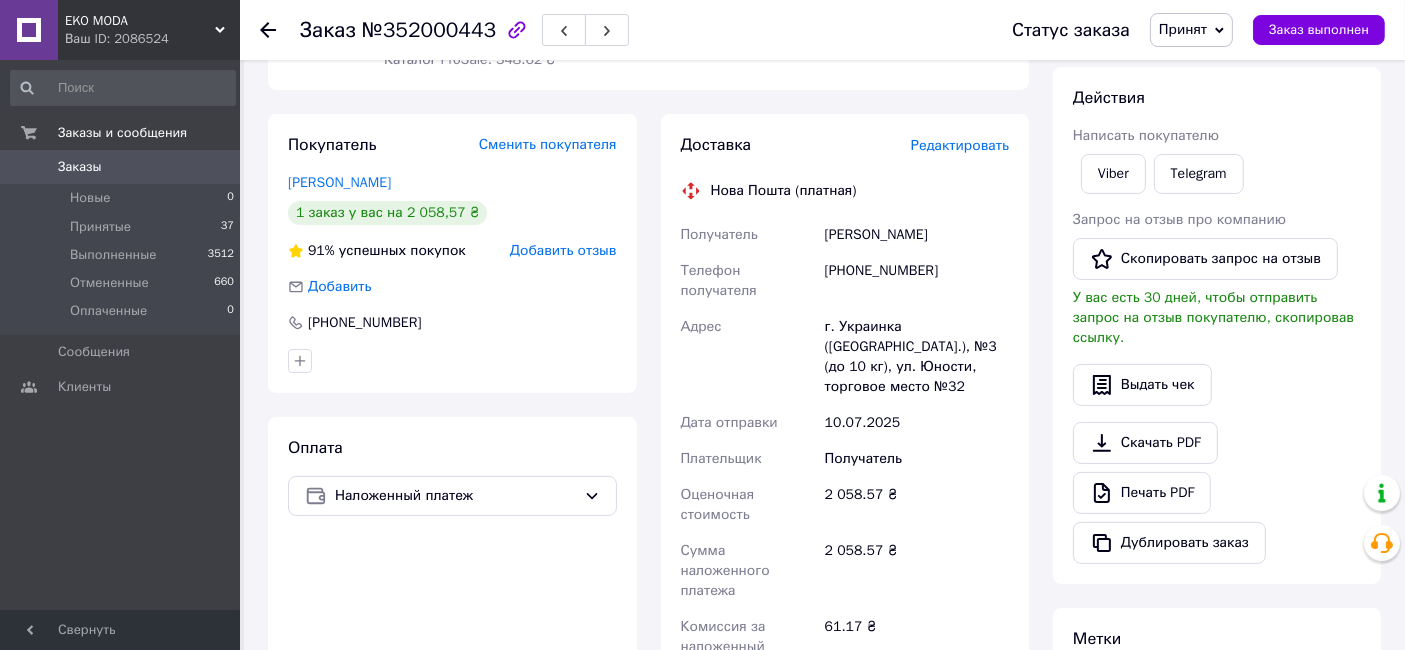click on "Редактировать" at bounding box center [960, 145] 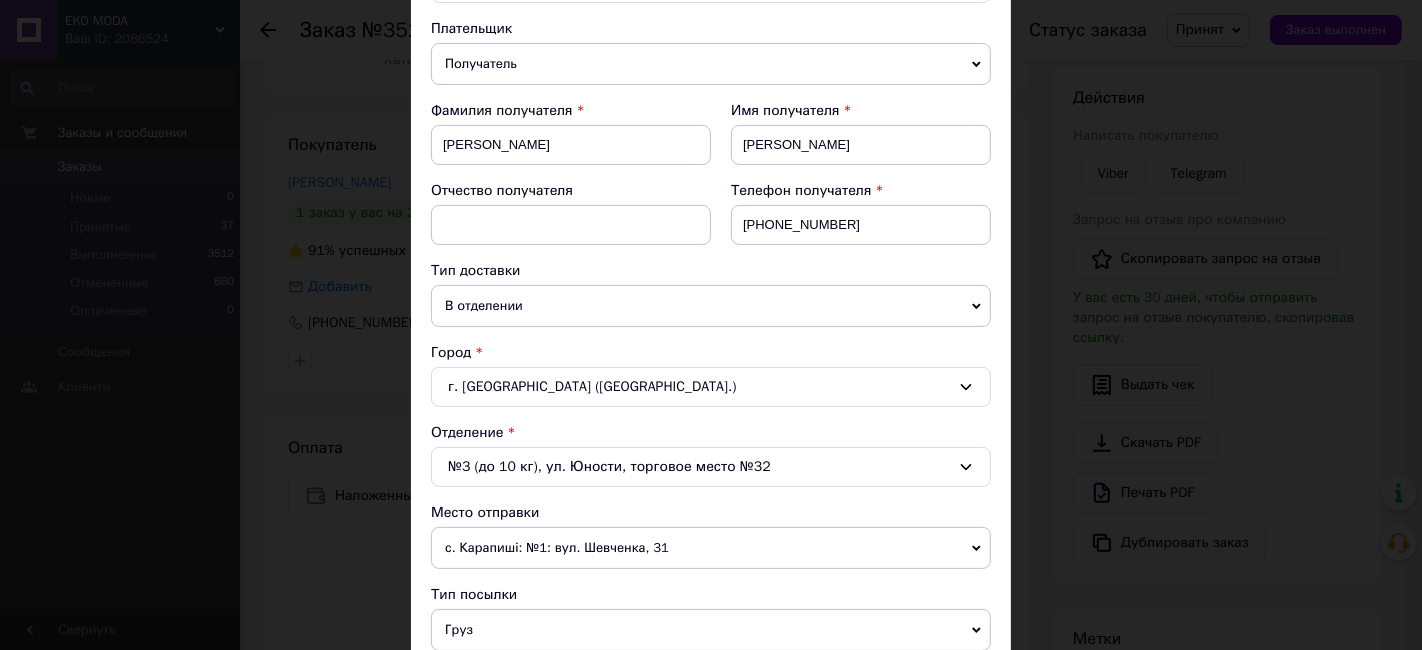 scroll, scrollTop: 222, scrollLeft: 0, axis: vertical 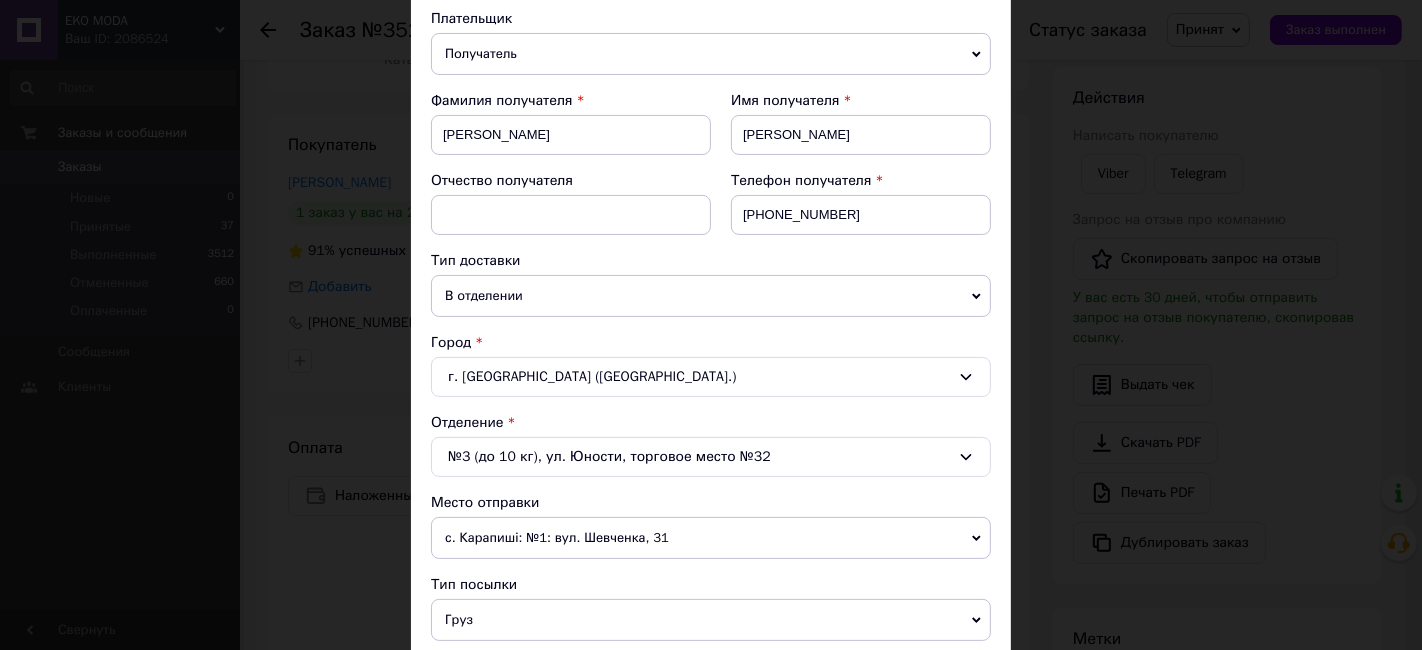 click on "г. [GEOGRAPHIC_DATA] ([GEOGRAPHIC_DATA].)" at bounding box center [711, 377] 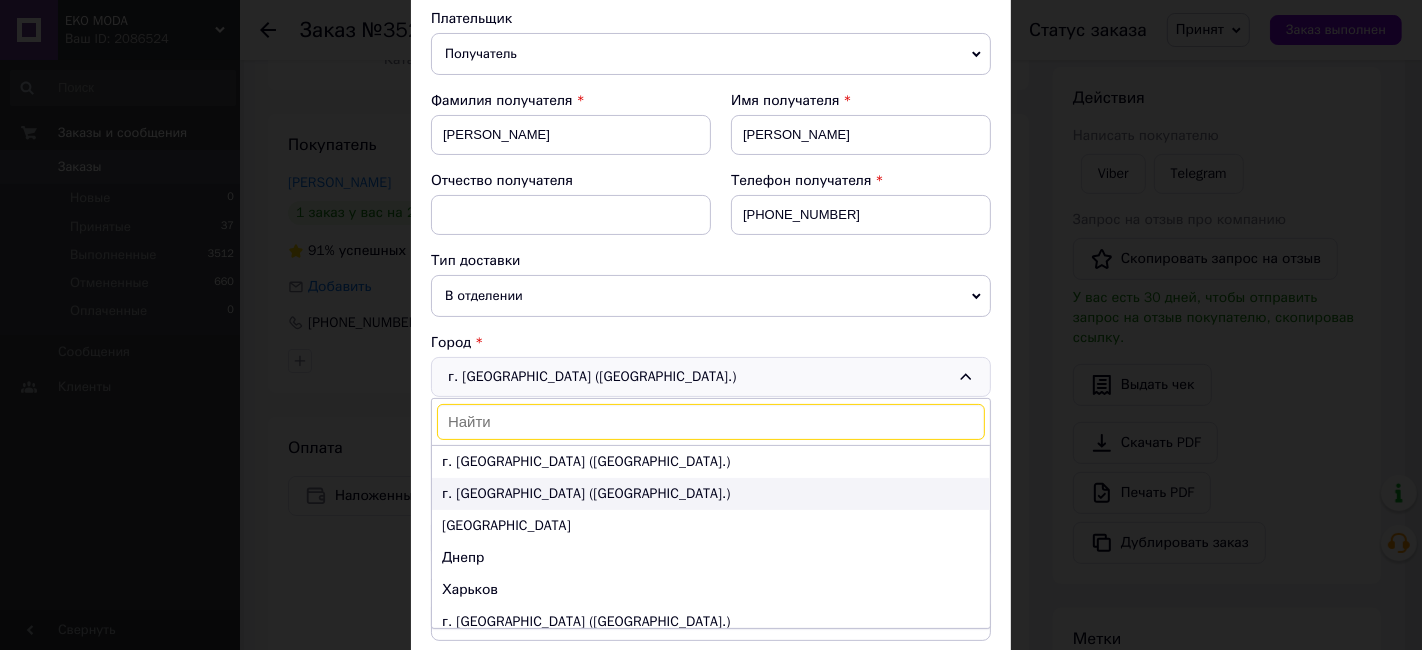 click on "г. [GEOGRAPHIC_DATA] ([GEOGRAPHIC_DATA].)" at bounding box center [711, 494] 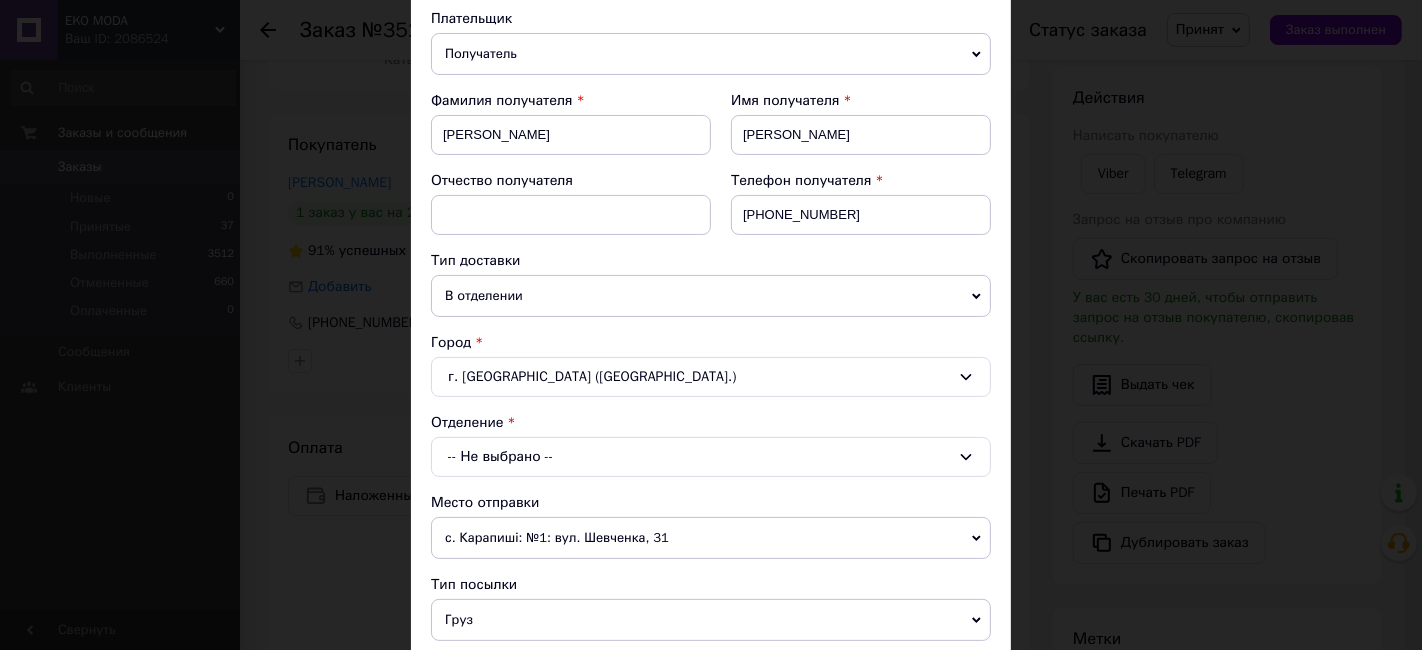 click on "-- Не выбрано --" at bounding box center [711, 457] 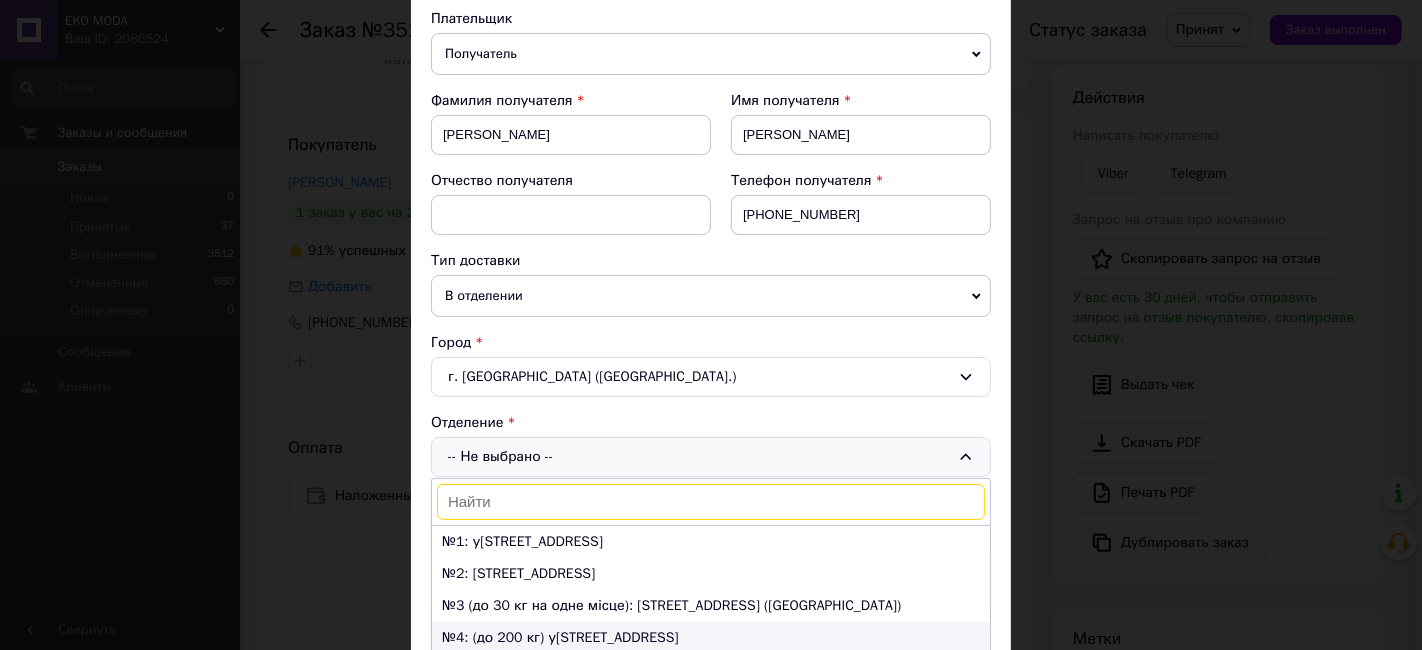 click on "№4: (до 200 кг) у[STREET_ADDRESS]" at bounding box center (711, 638) 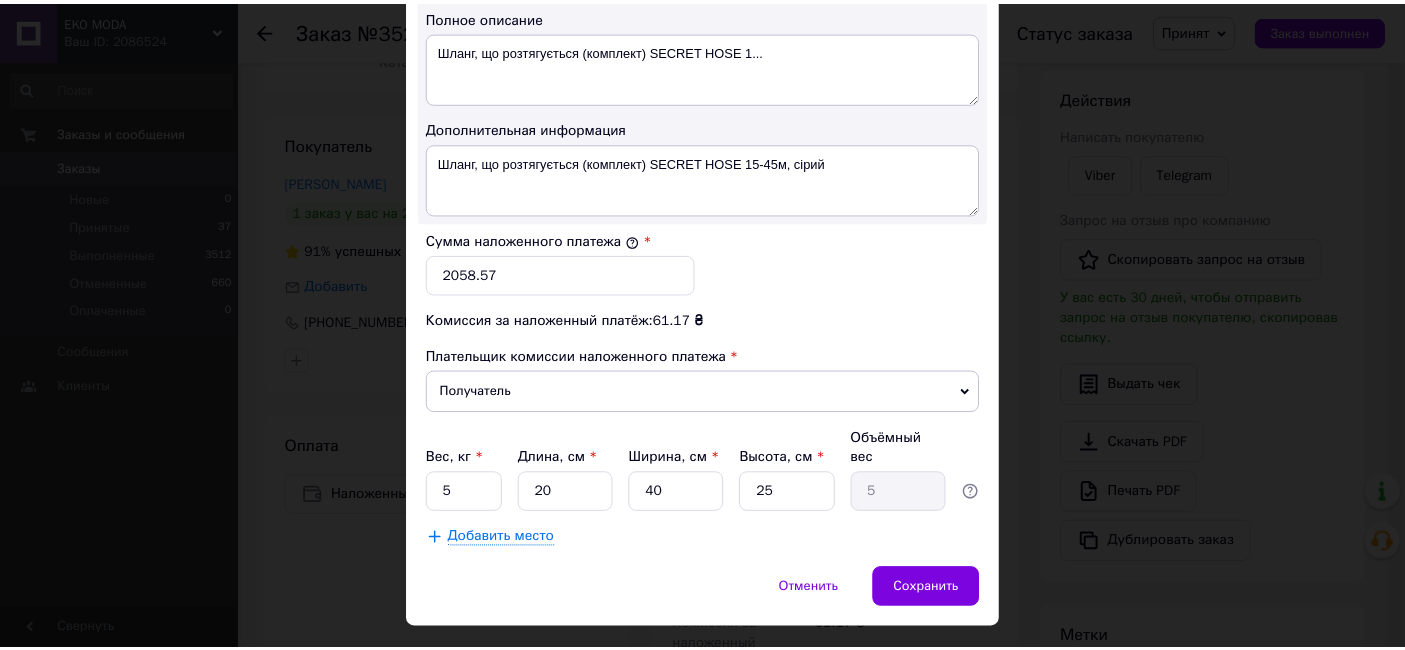 scroll, scrollTop: 1090, scrollLeft: 0, axis: vertical 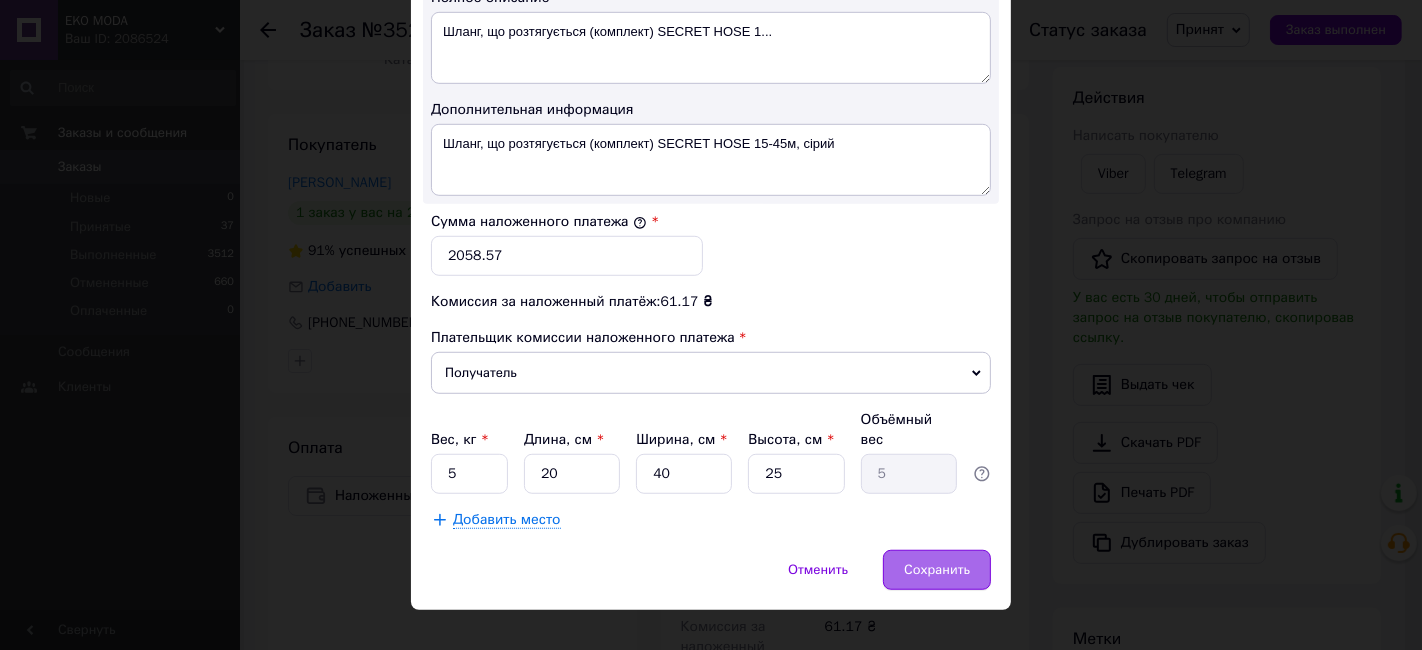 click on "Сохранить" at bounding box center (937, 570) 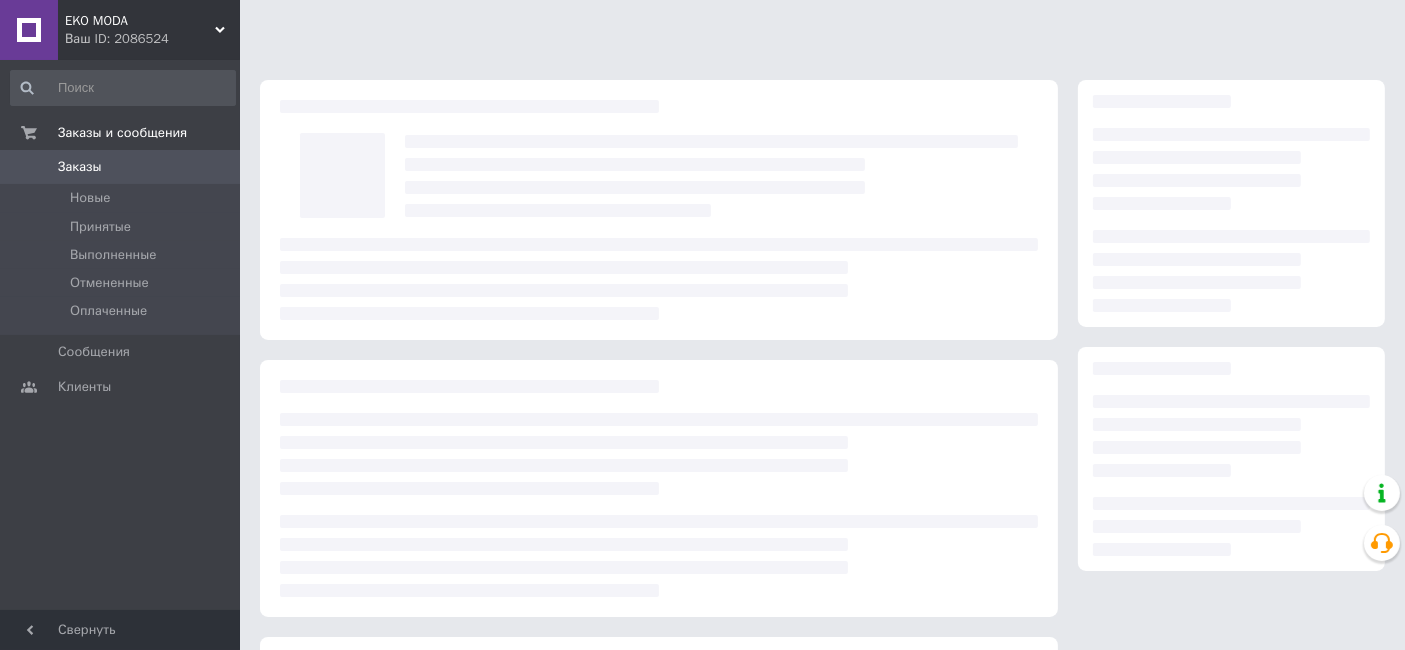 scroll, scrollTop: 0, scrollLeft: 0, axis: both 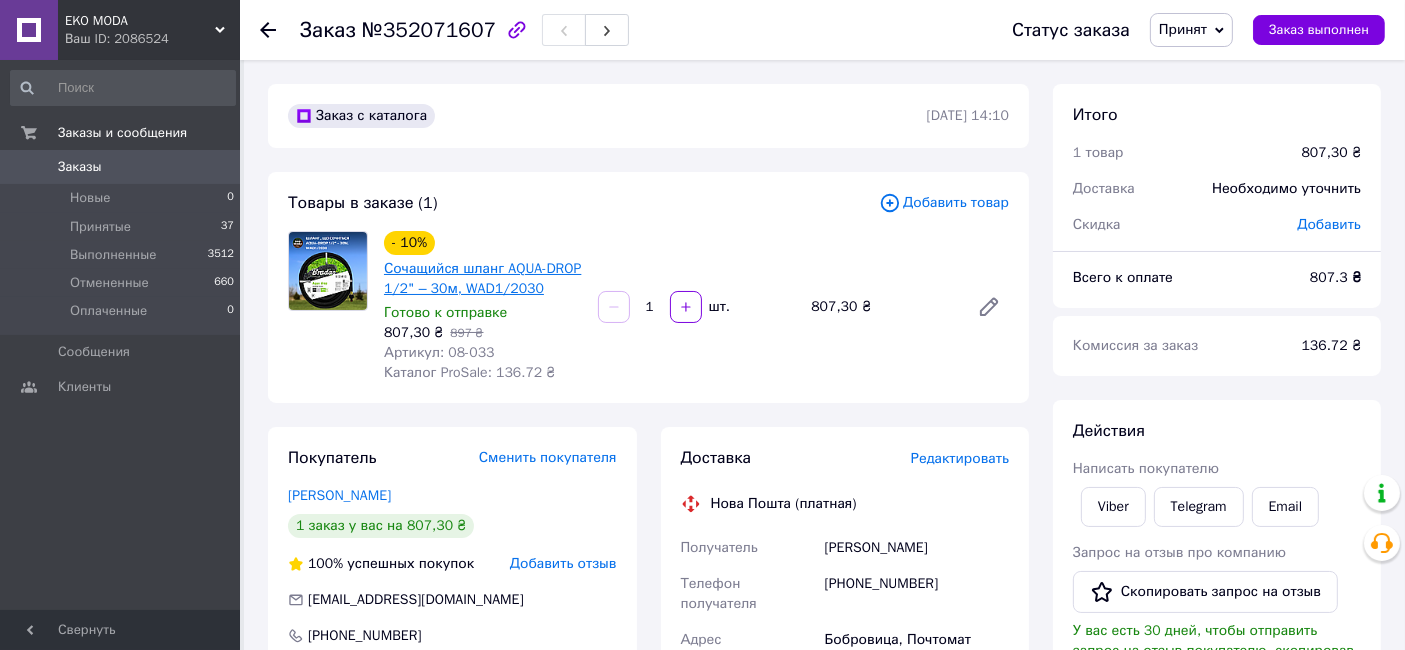 click on "Сочащийся шланг AQUA-DROP 1/2" – 30м, WAD1/2030" at bounding box center [482, 278] 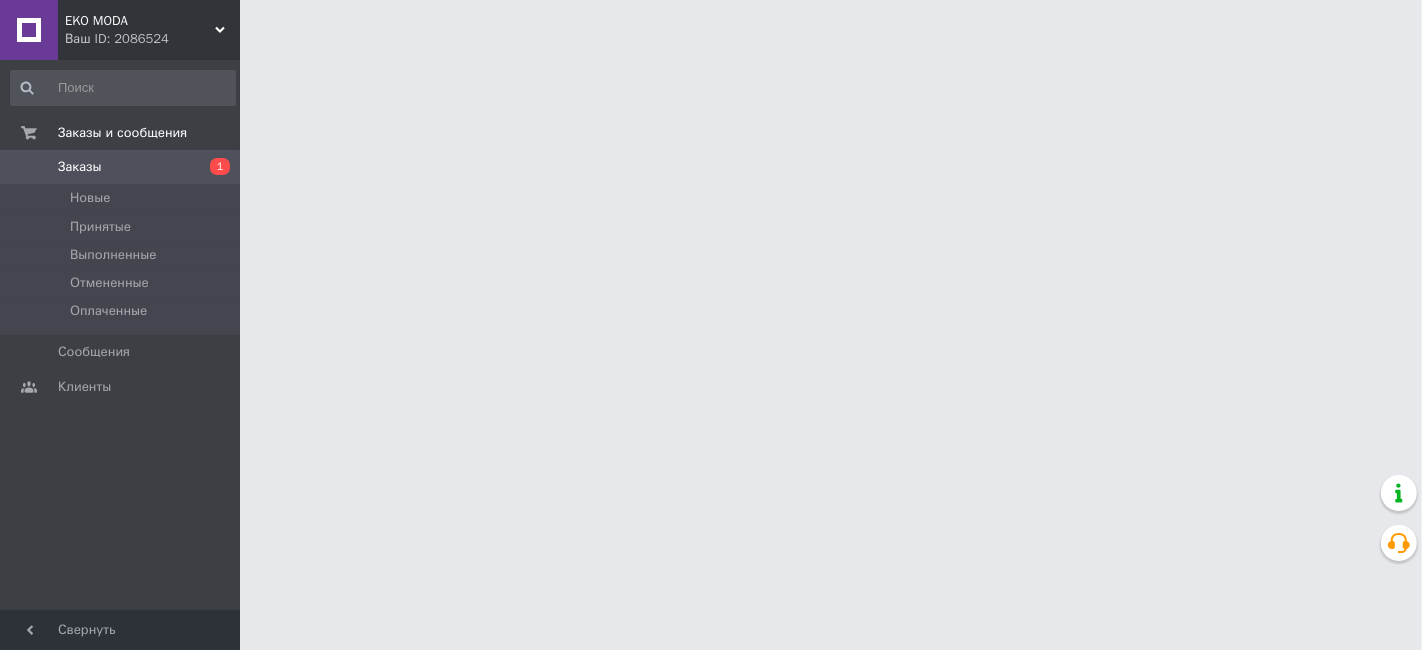 scroll, scrollTop: 0, scrollLeft: 0, axis: both 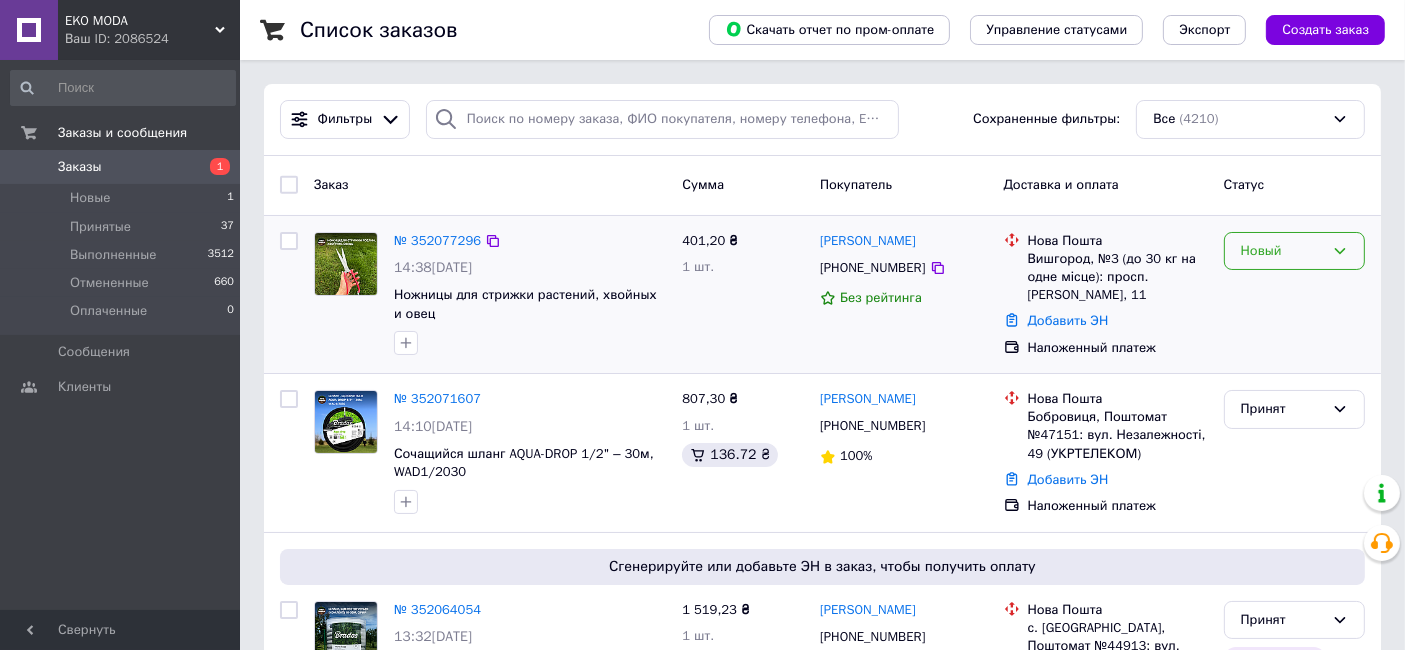 click on "Новый" at bounding box center [1282, 251] 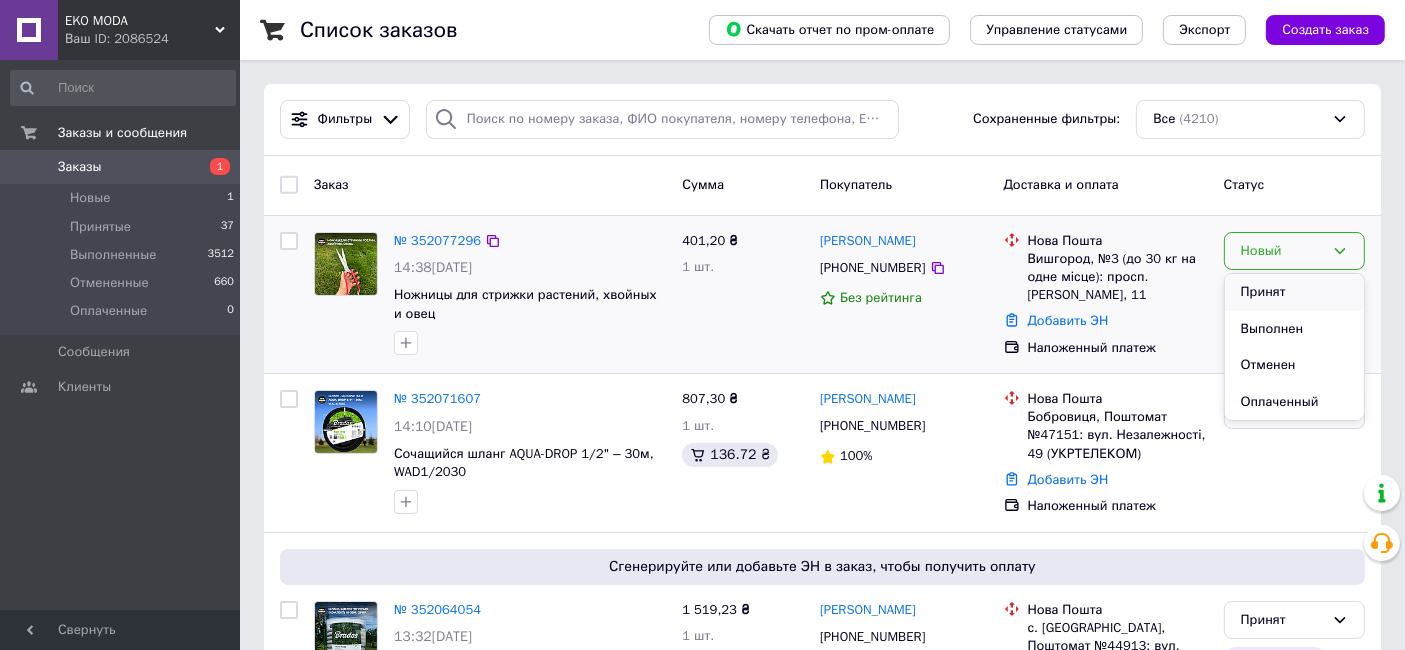 click on "Принят" at bounding box center (1294, 292) 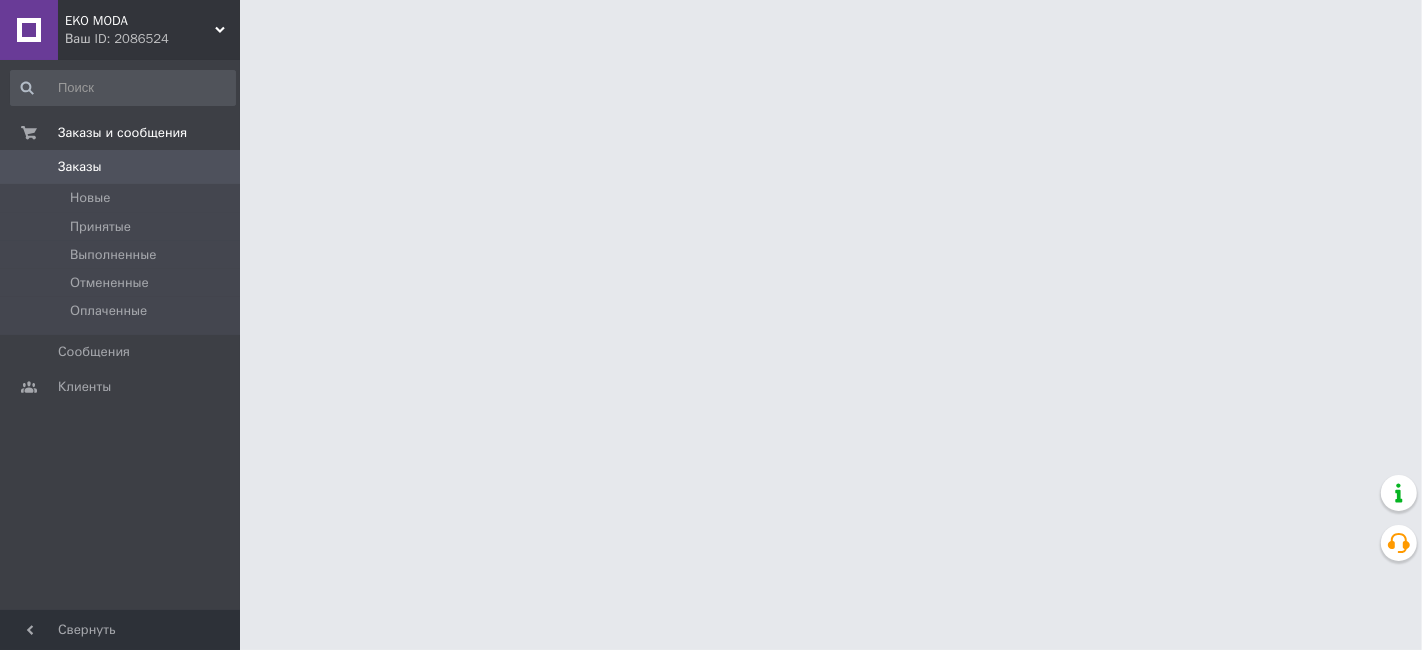 scroll, scrollTop: 0, scrollLeft: 0, axis: both 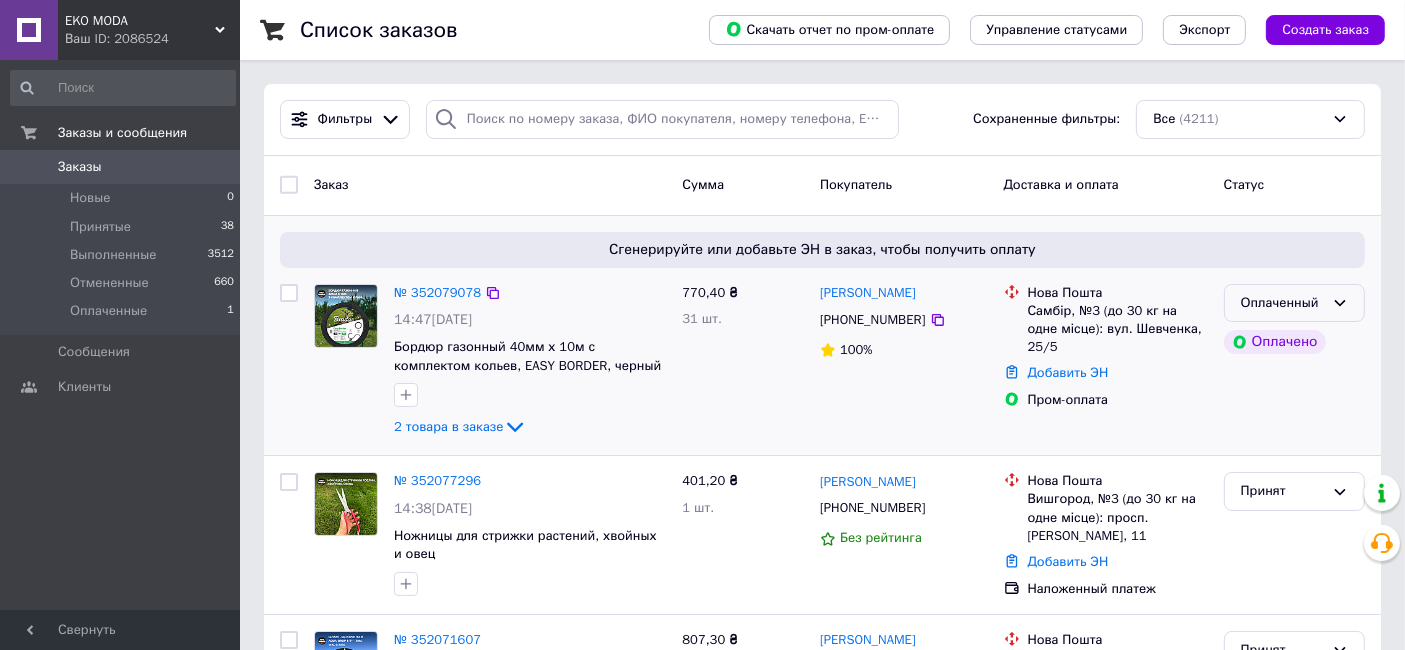 click on "Оплаченный" at bounding box center [1282, 303] 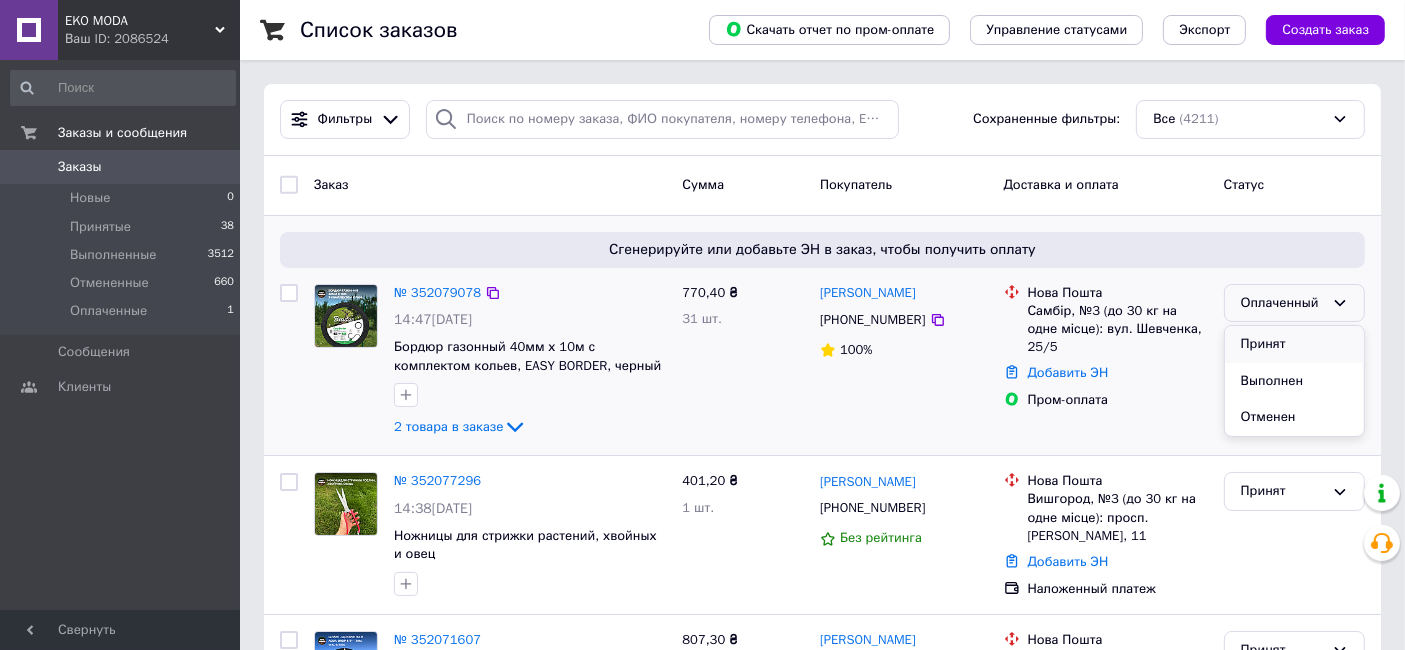 click on "Принят" at bounding box center [1294, 344] 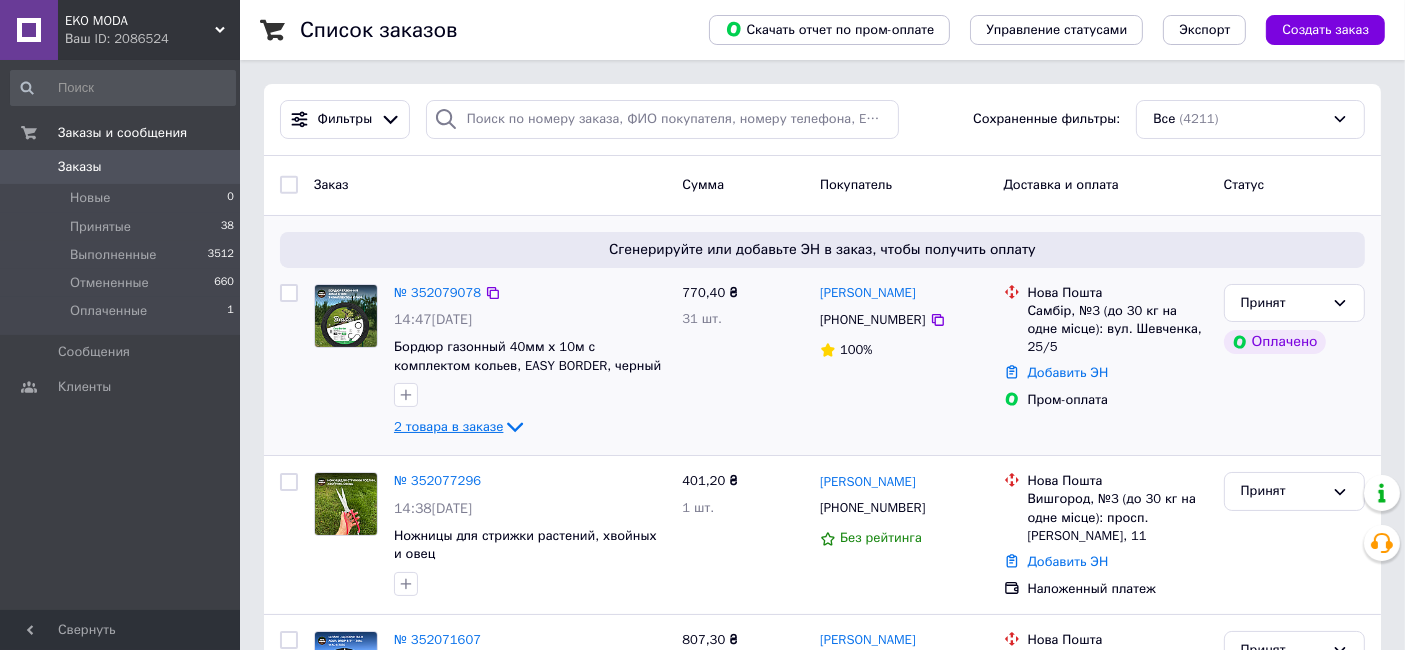 click 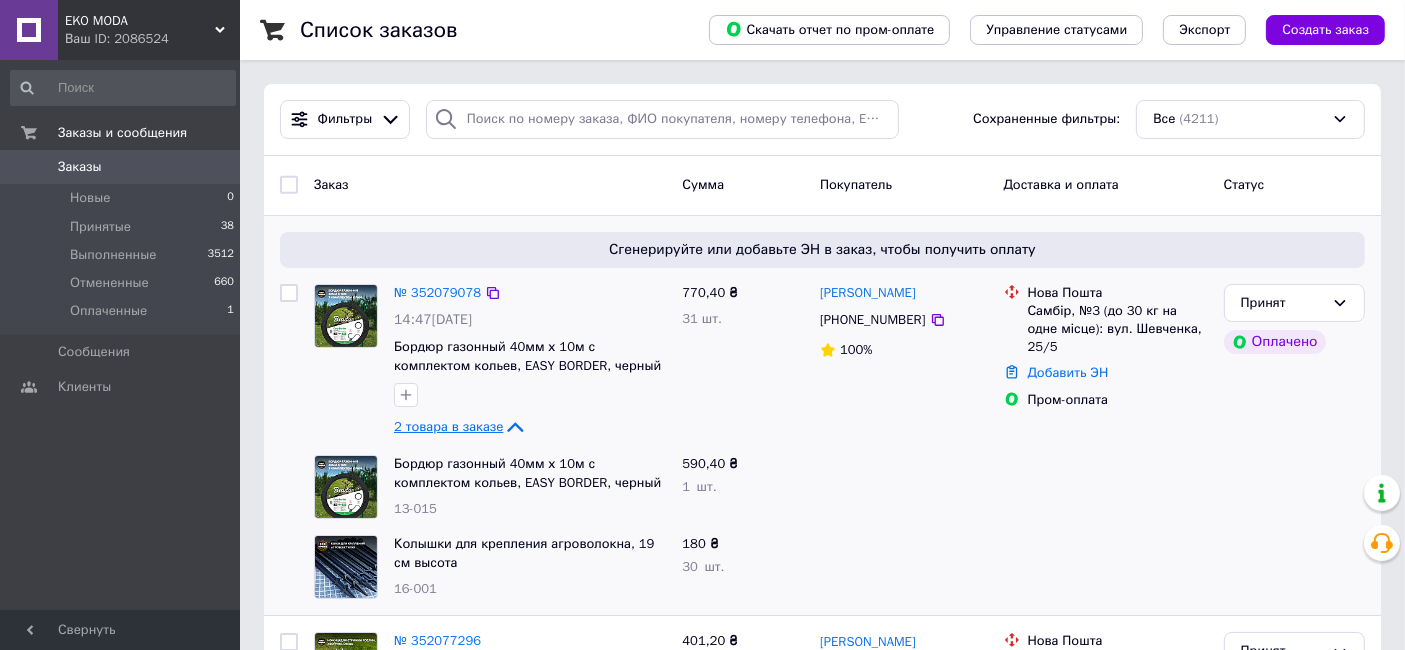 scroll, scrollTop: 111, scrollLeft: 0, axis: vertical 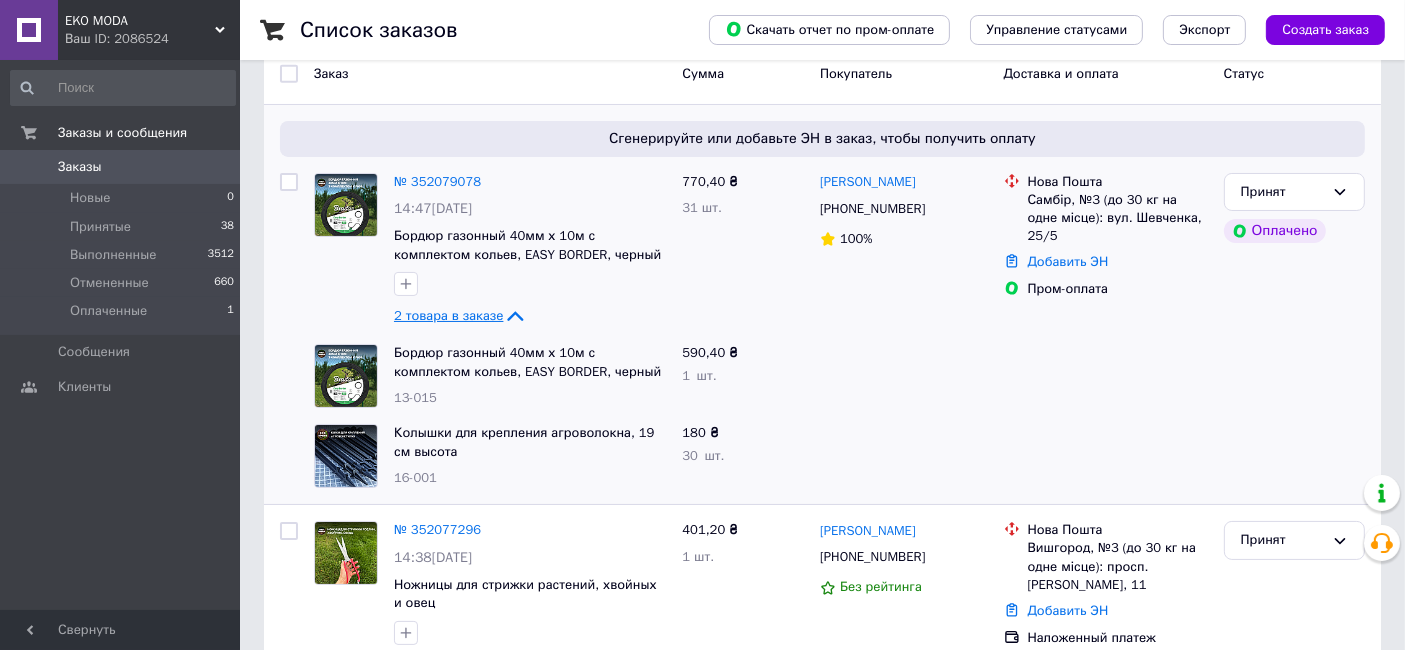 click 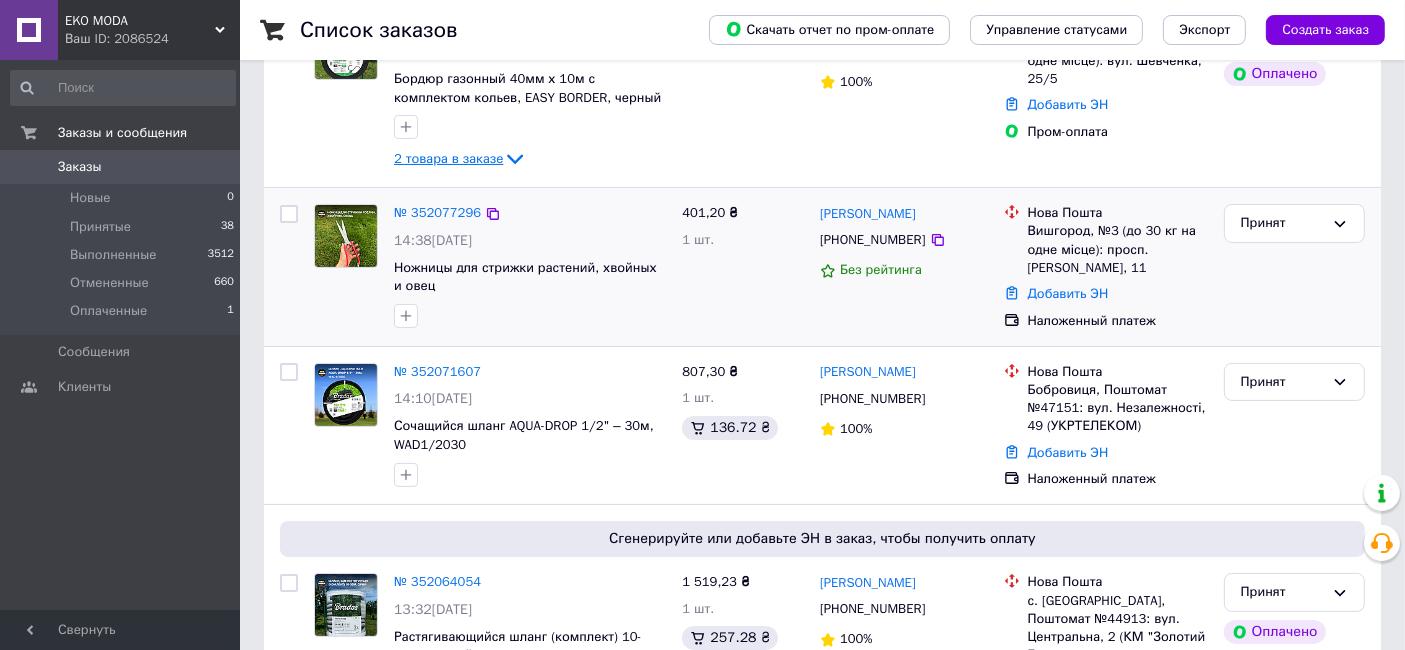 scroll, scrollTop: 333, scrollLeft: 0, axis: vertical 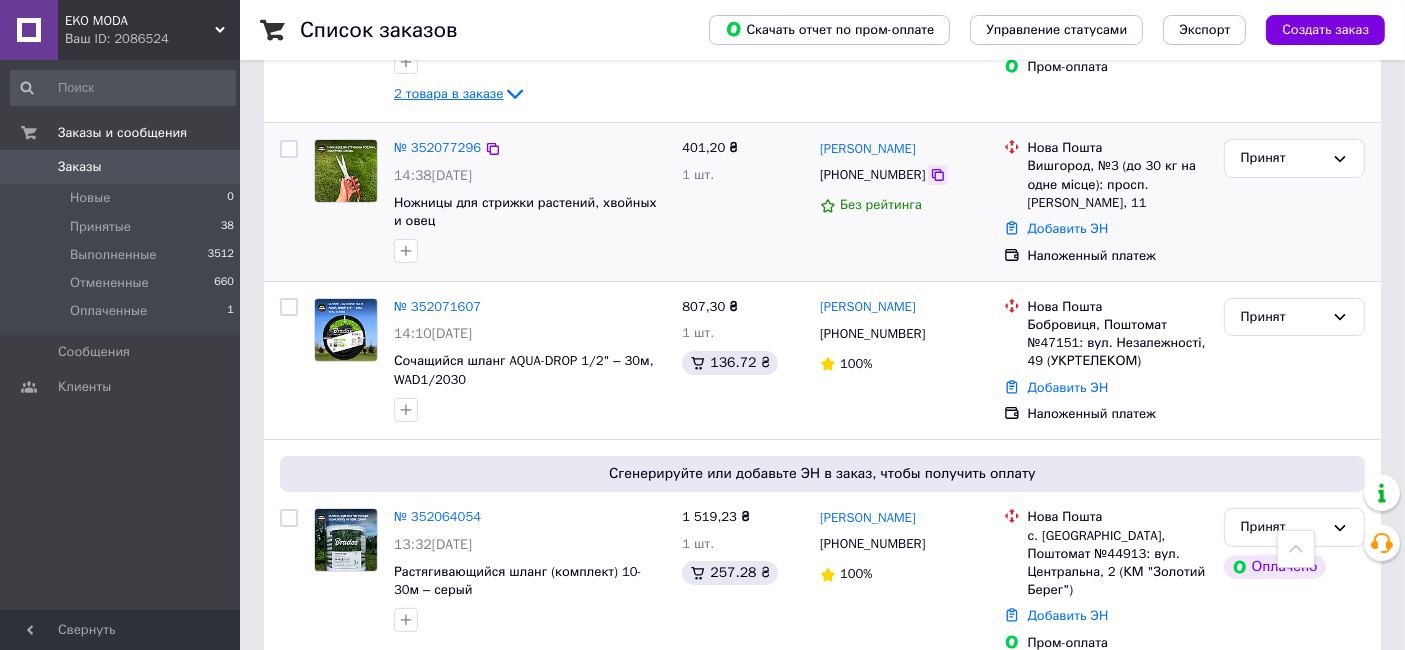 click 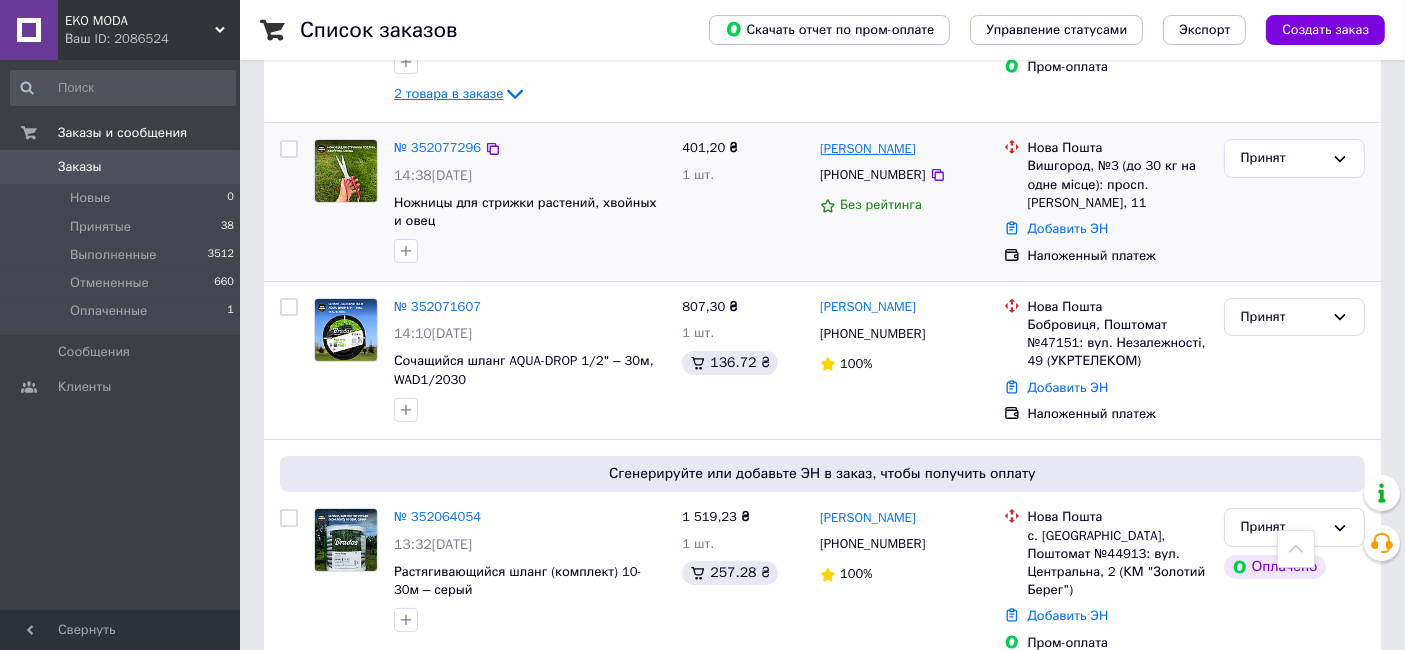drag, startPoint x: 954, startPoint y: 149, endPoint x: 820, endPoint y: 149, distance: 134 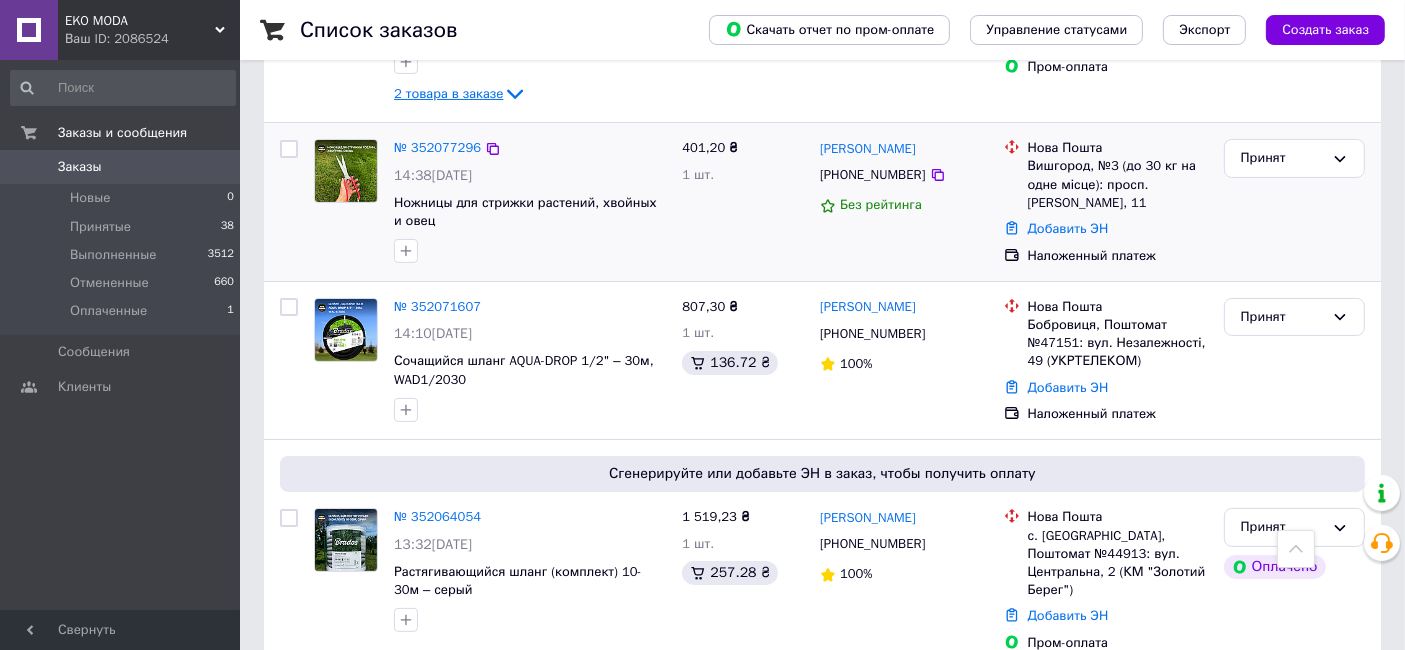 click on "401,20 ₴" at bounding box center [743, 148] 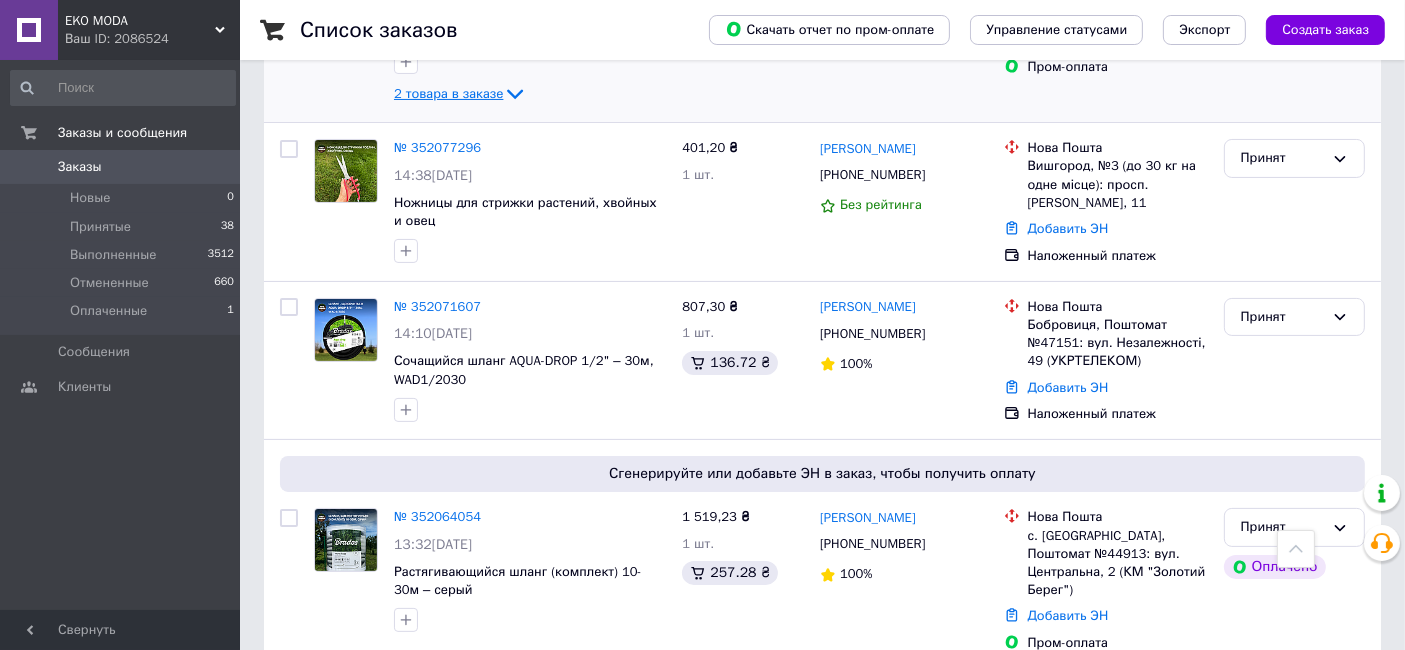 copy on "[PERSON_NAME]" 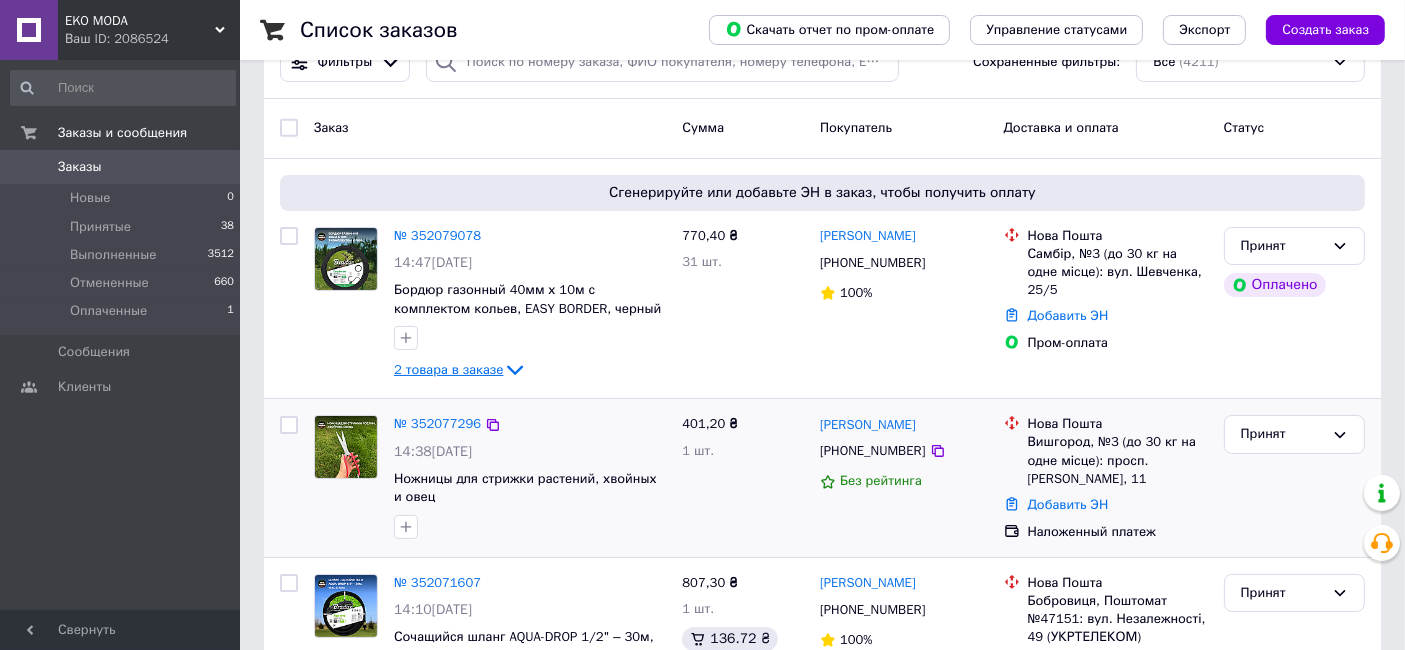 scroll, scrollTop: 0, scrollLeft: 0, axis: both 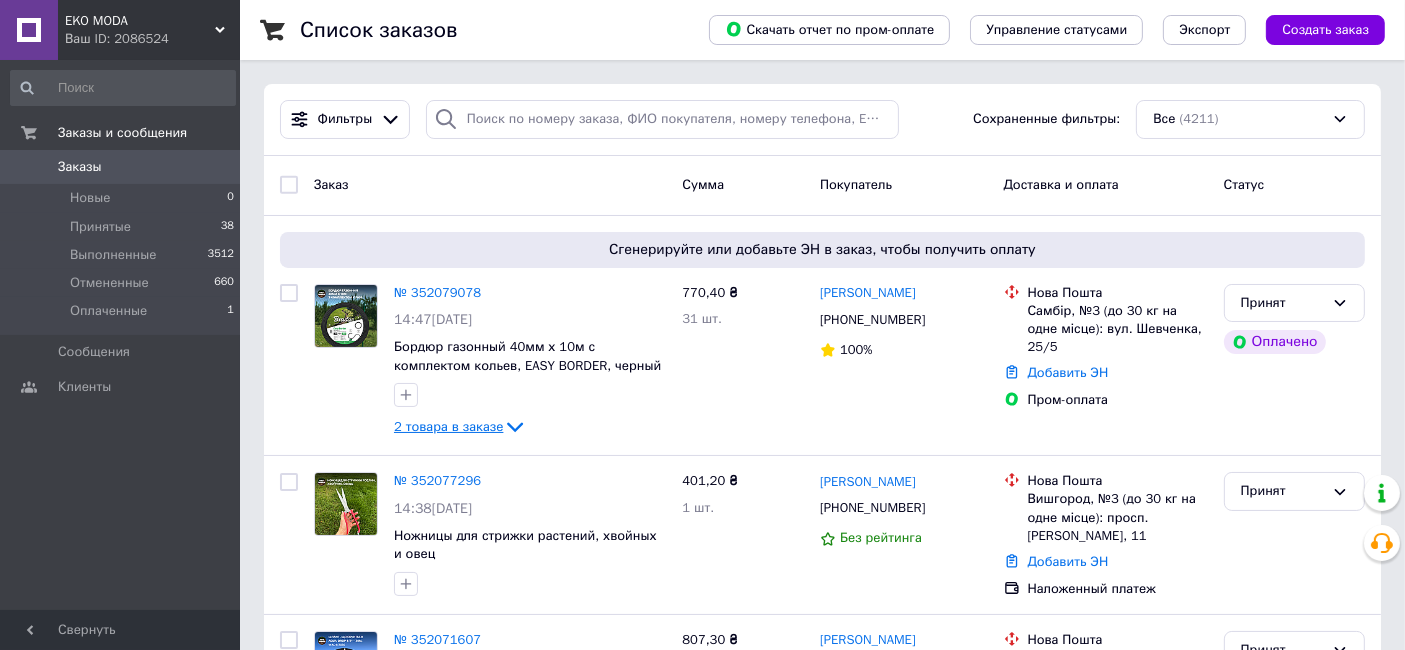 click 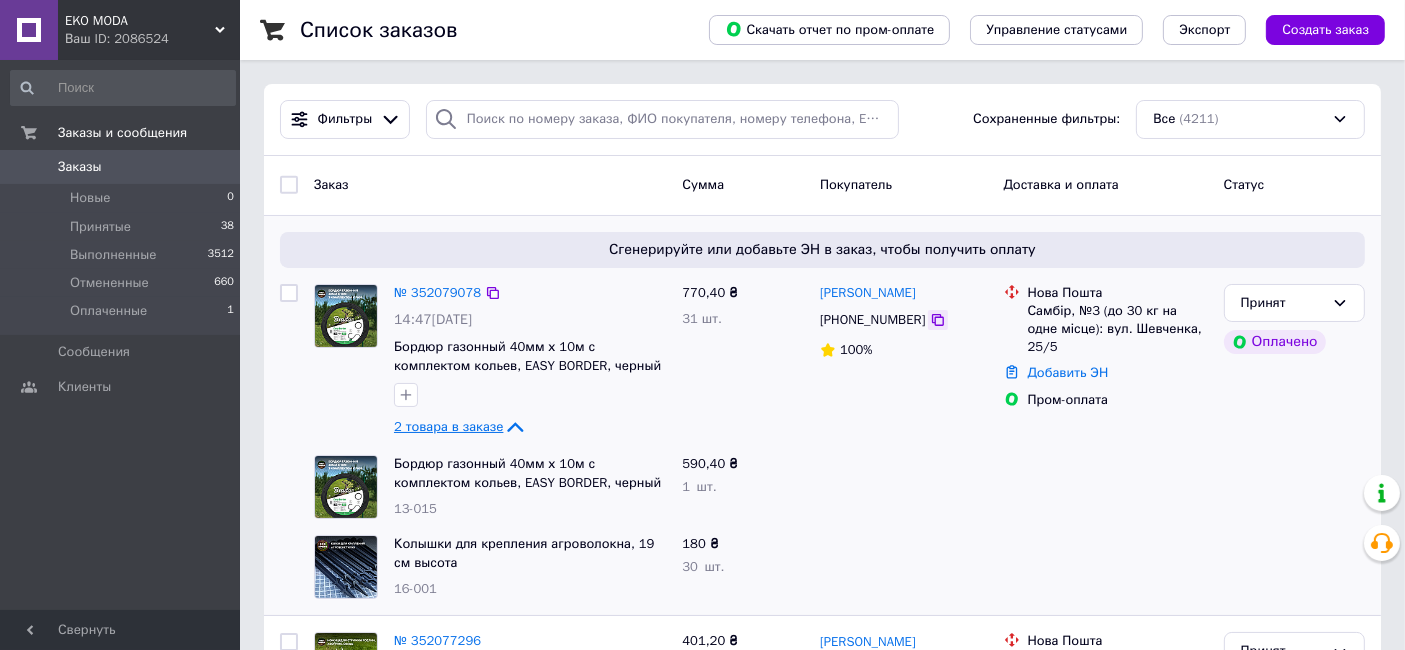 click 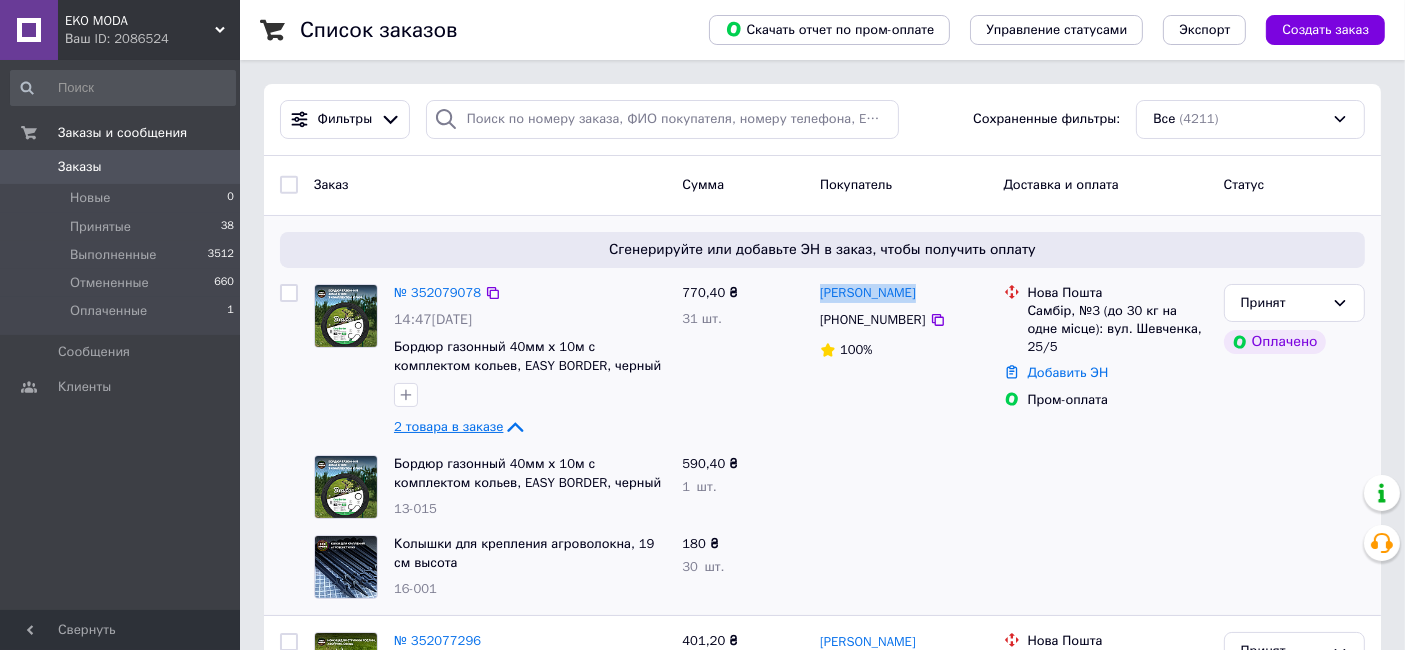 drag, startPoint x: 904, startPoint y: 291, endPoint x: 818, endPoint y: 291, distance: 86 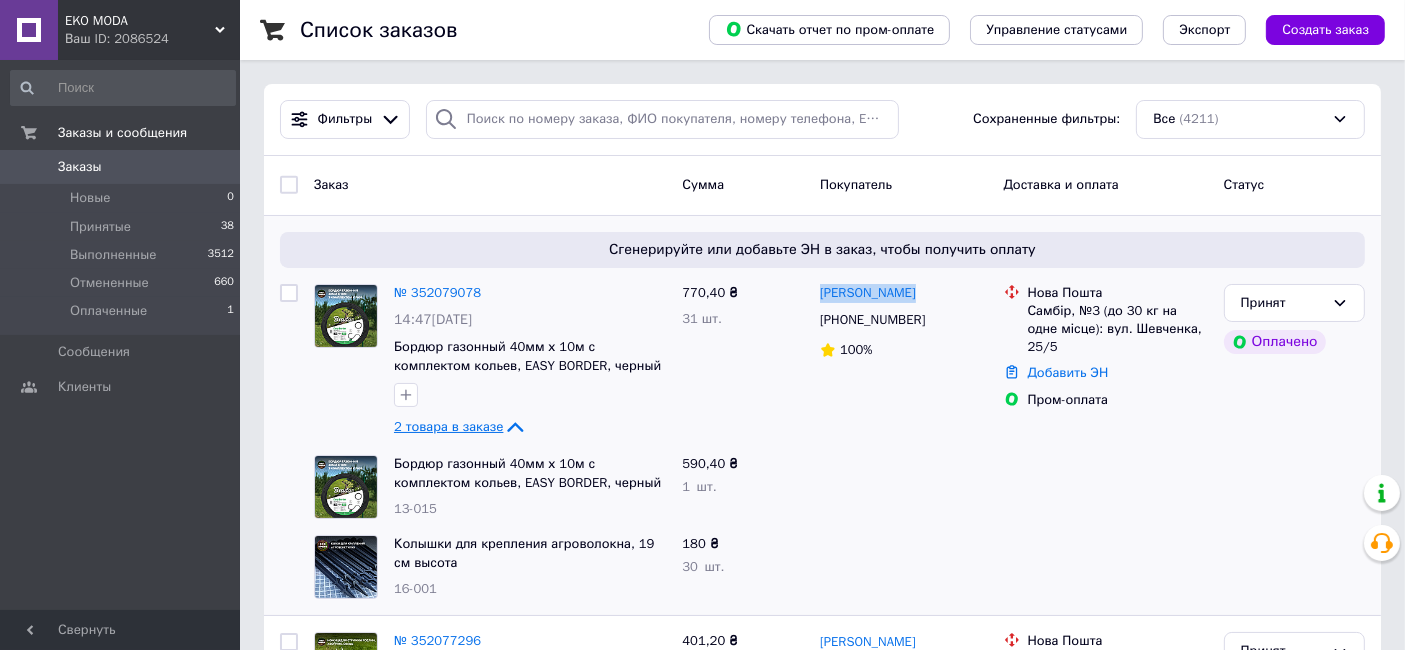 copy on "[PERSON_NAME]" 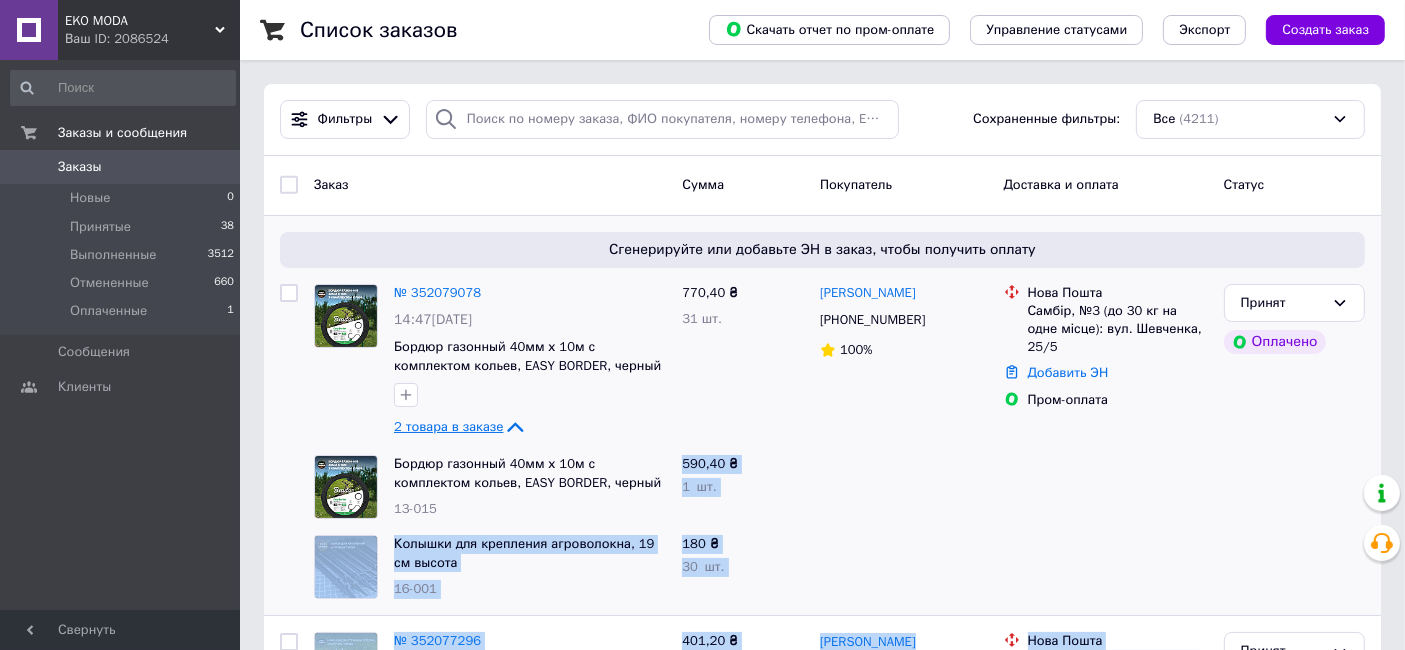 drag, startPoint x: 445, startPoint y: 510, endPoint x: 394, endPoint y: 513, distance: 51.088158 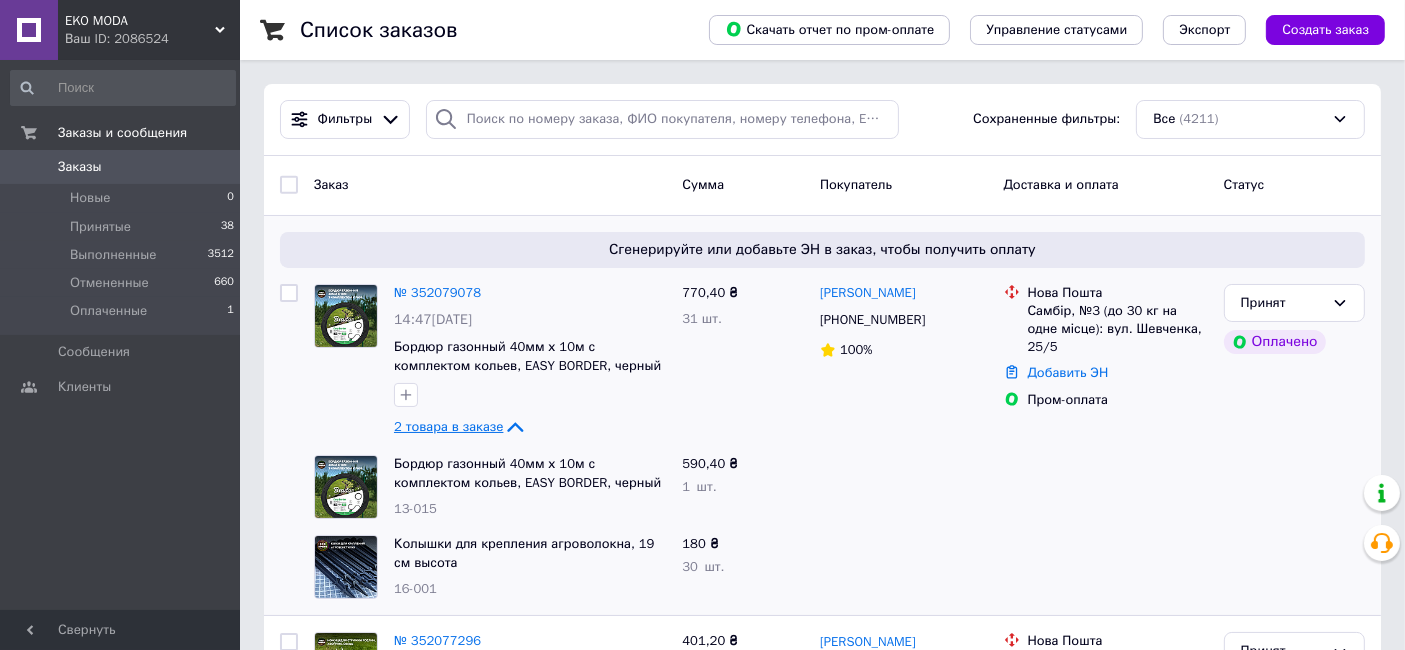 click on "Бордюр газонный 40мм х 10м с ​​комплектом кольев, EASY BORDER, черный 13-015" at bounding box center [530, 487] 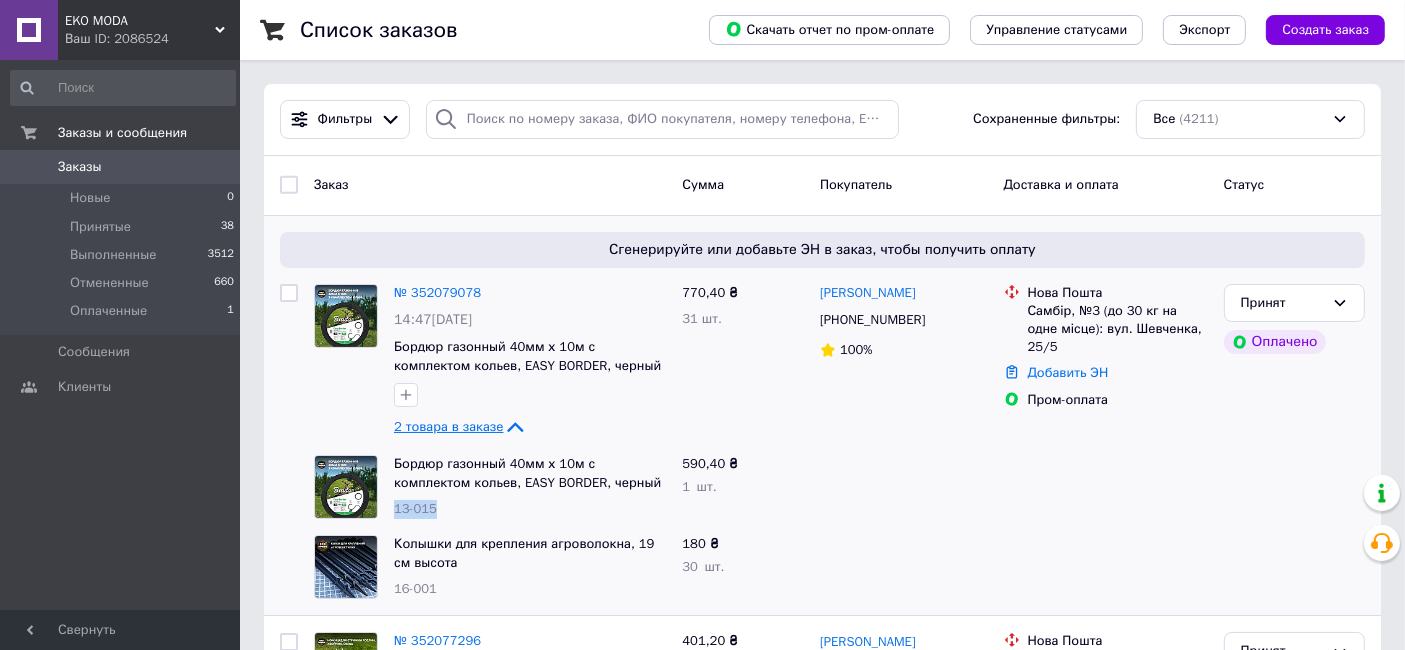 drag, startPoint x: 395, startPoint y: 515, endPoint x: 434, endPoint y: 510, distance: 39.319206 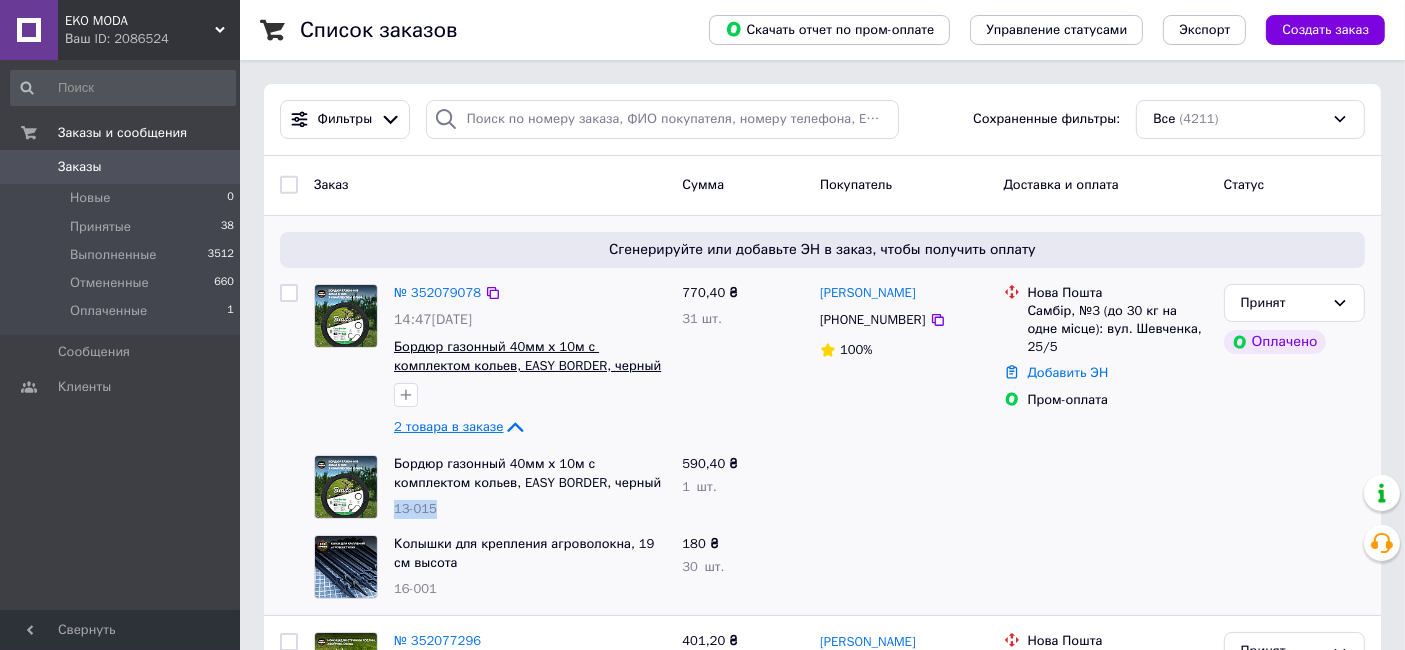 copy on "13-015" 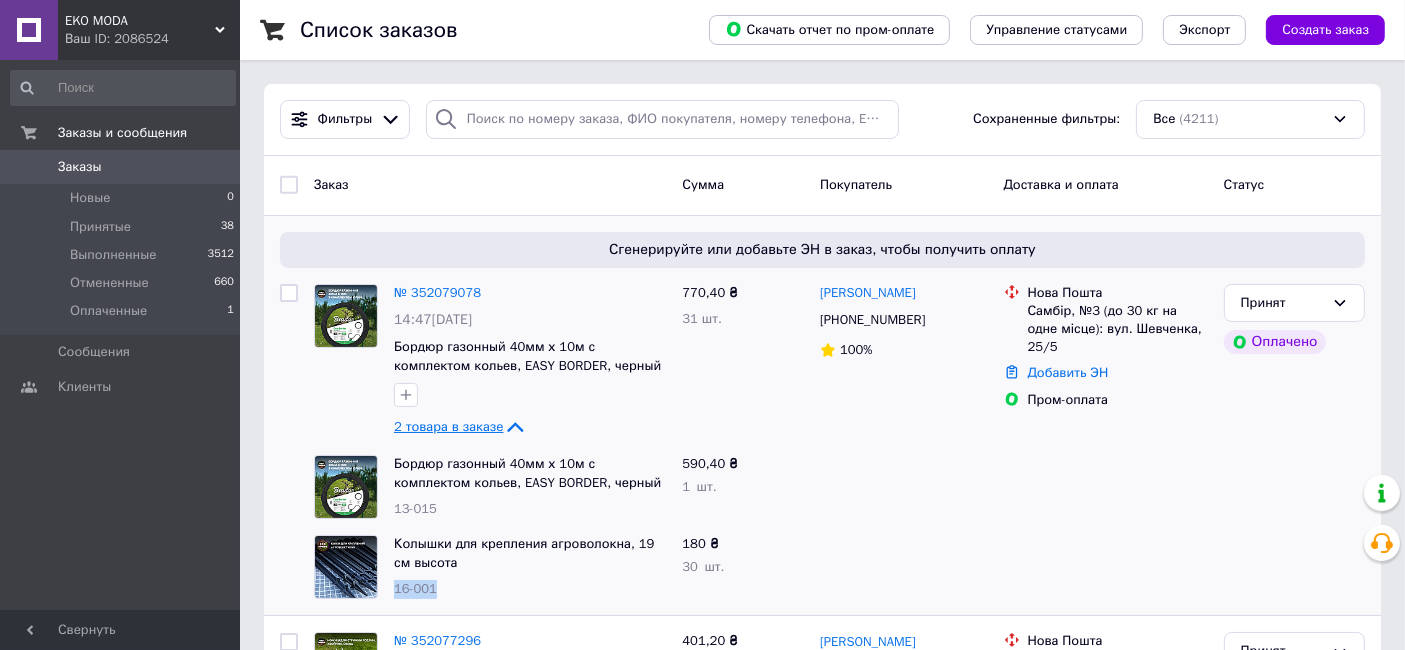 drag, startPoint x: 448, startPoint y: 581, endPoint x: 393, endPoint y: 586, distance: 55.226807 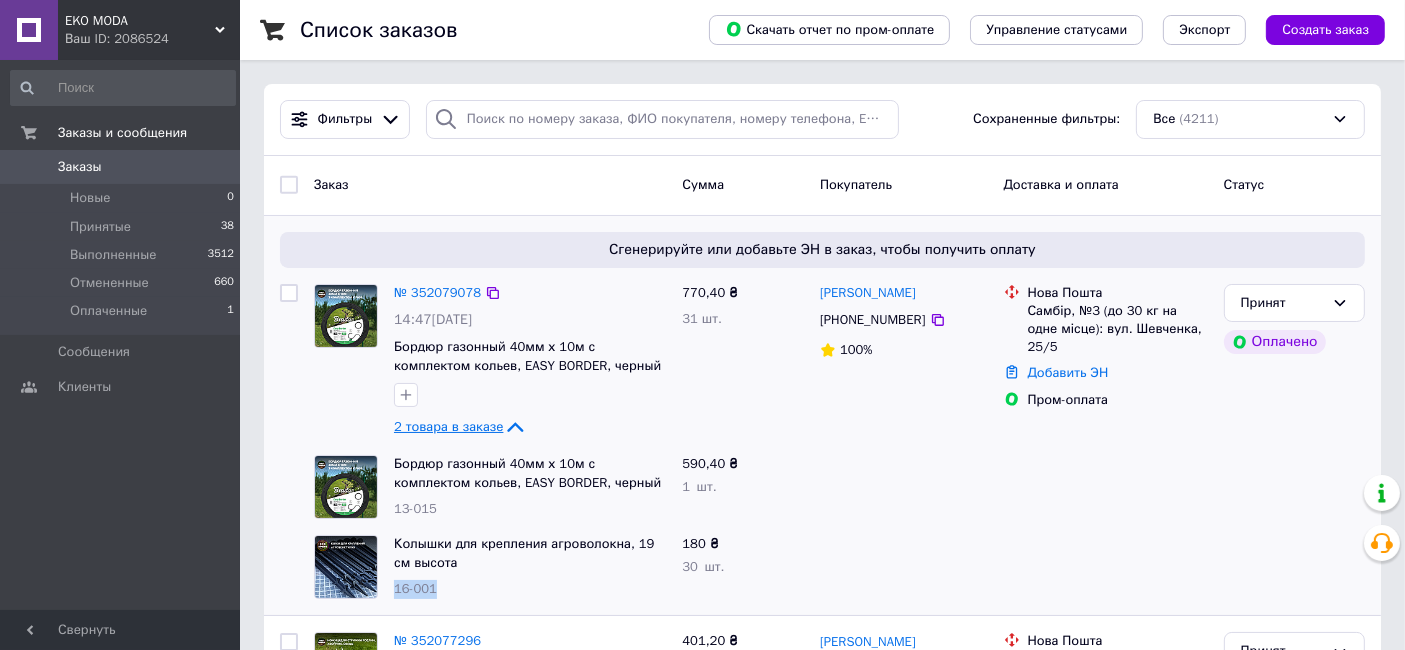 copy on "16-001" 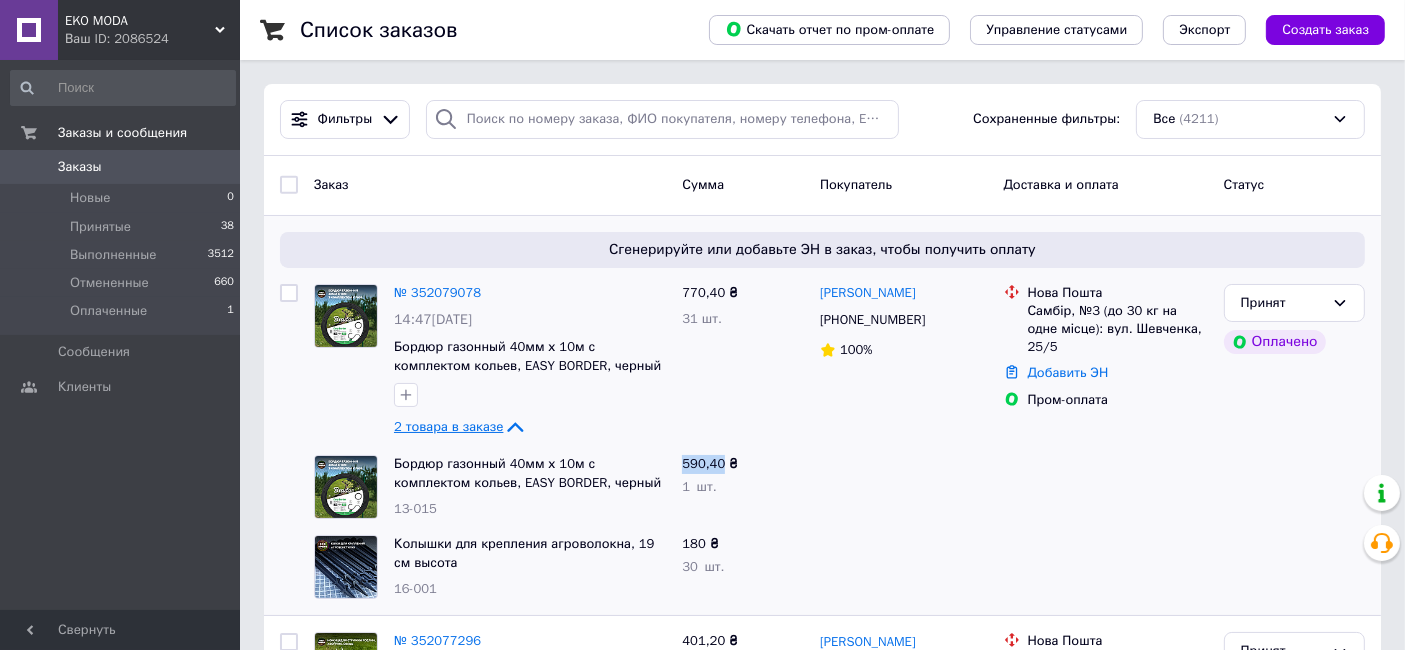 drag, startPoint x: 678, startPoint y: 465, endPoint x: 720, endPoint y: 464, distance: 42.0119 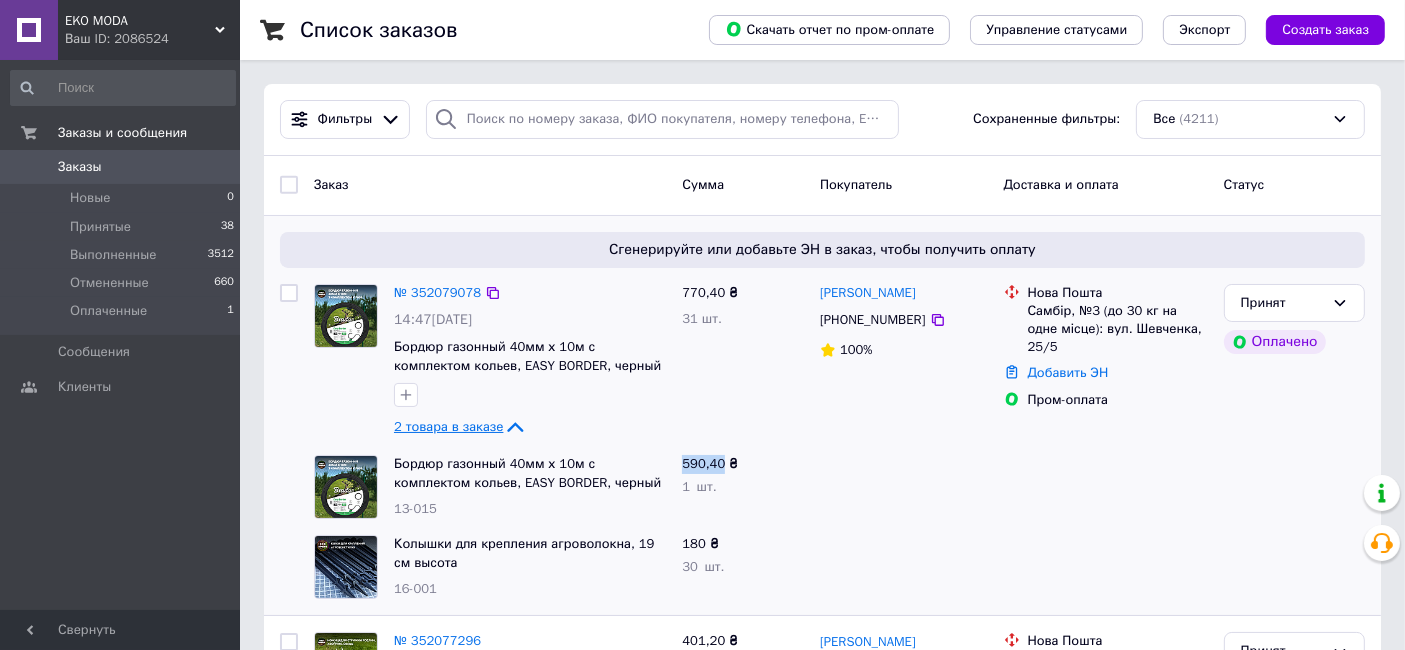 copy on "590,40" 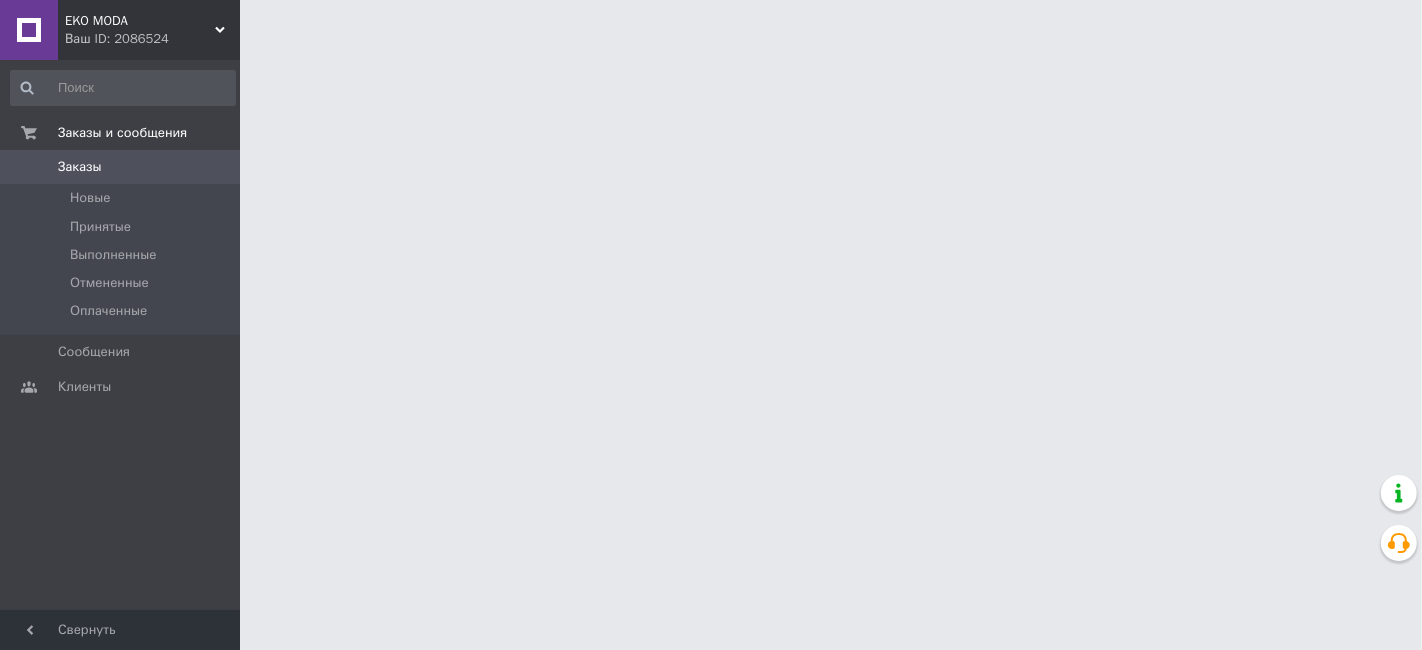 scroll, scrollTop: 0, scrollLeft: 0, axis: both 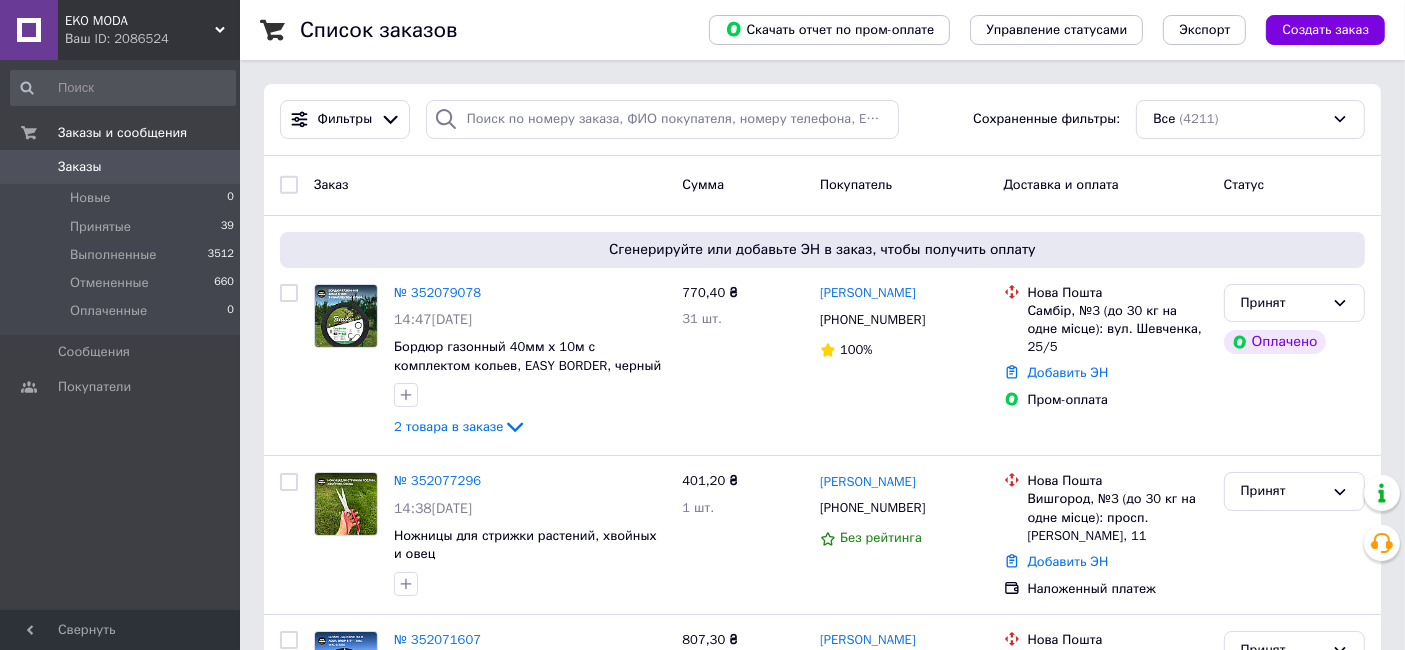 click on "Заказы" at bounding box center [80, 167] 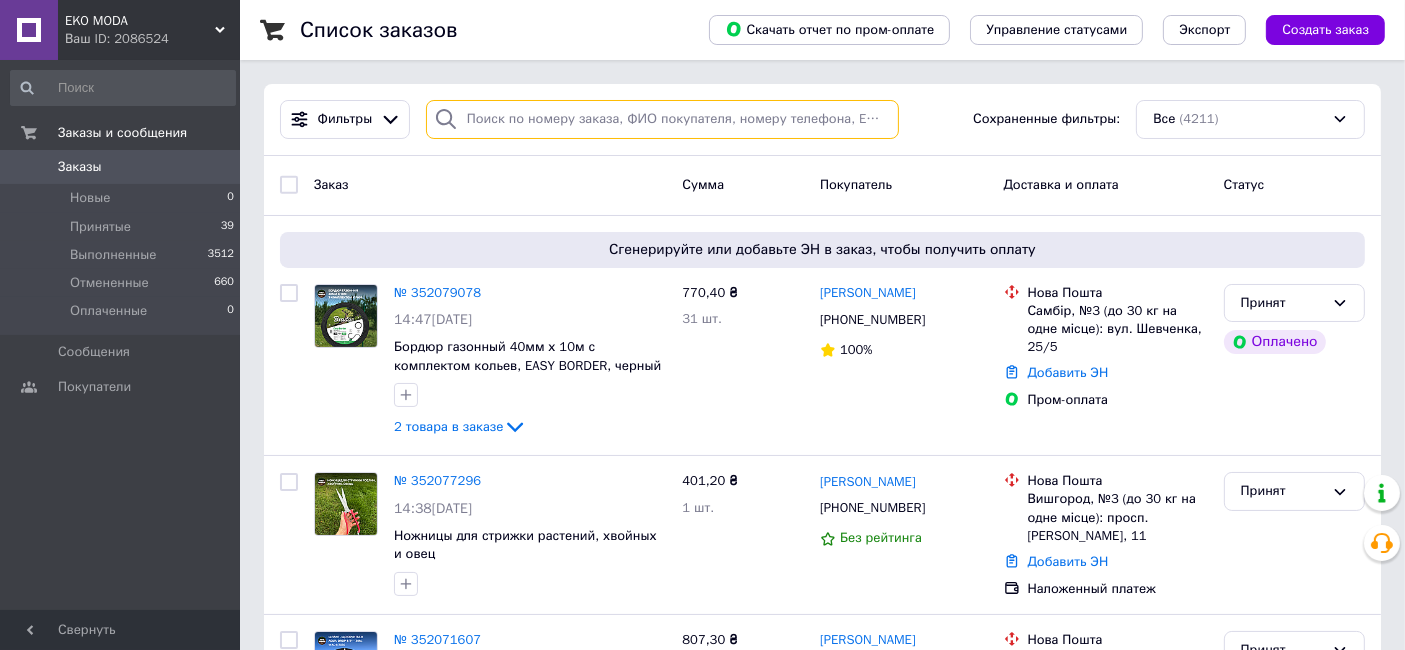 click at bounding box center (662, 119) 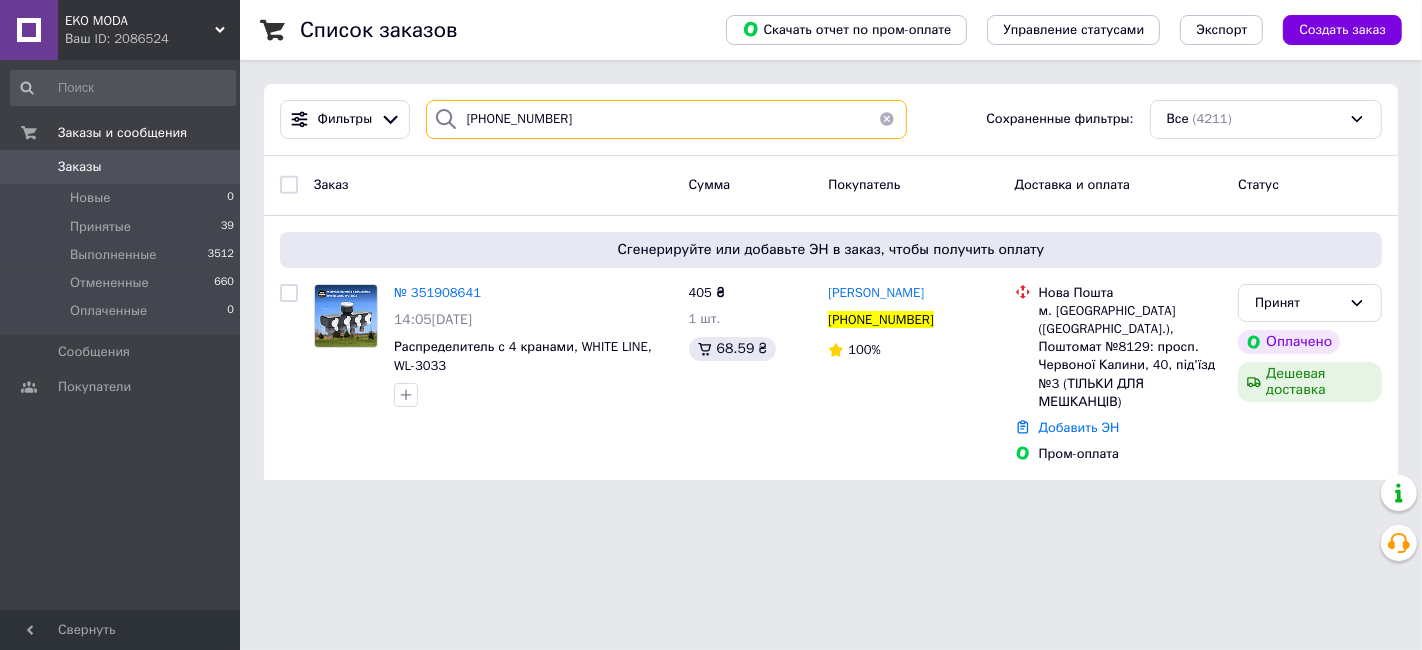 type on "[PHONE_NUMBER]" 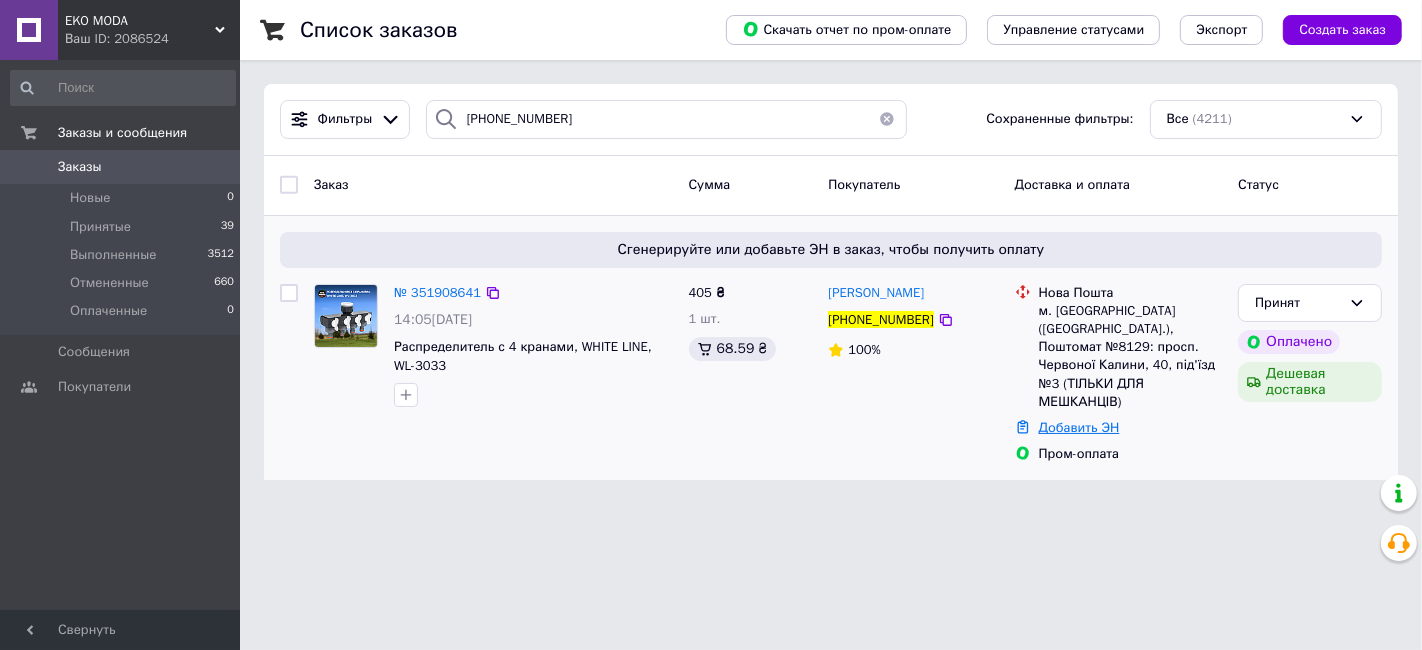 click on "Добавить ЭН" at bounding box center (1079, 427) 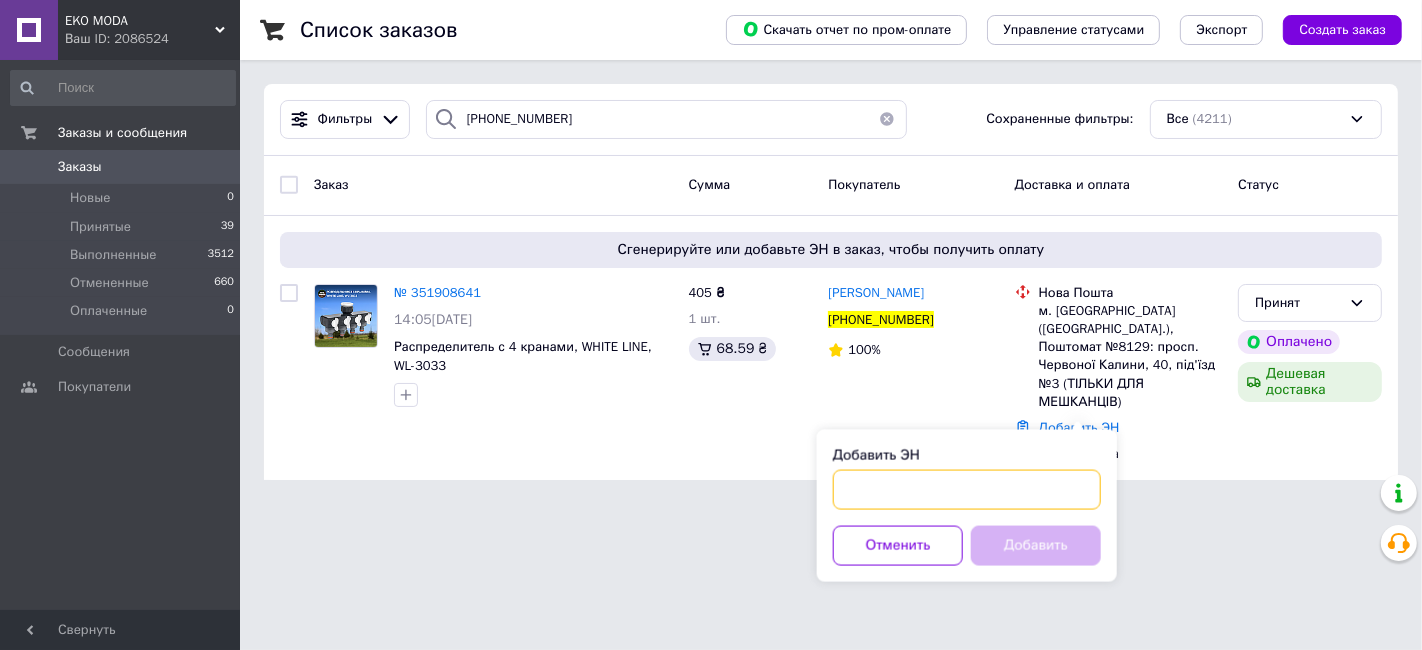 click on "Добавить ЭН" at bounding box center (967, 490) 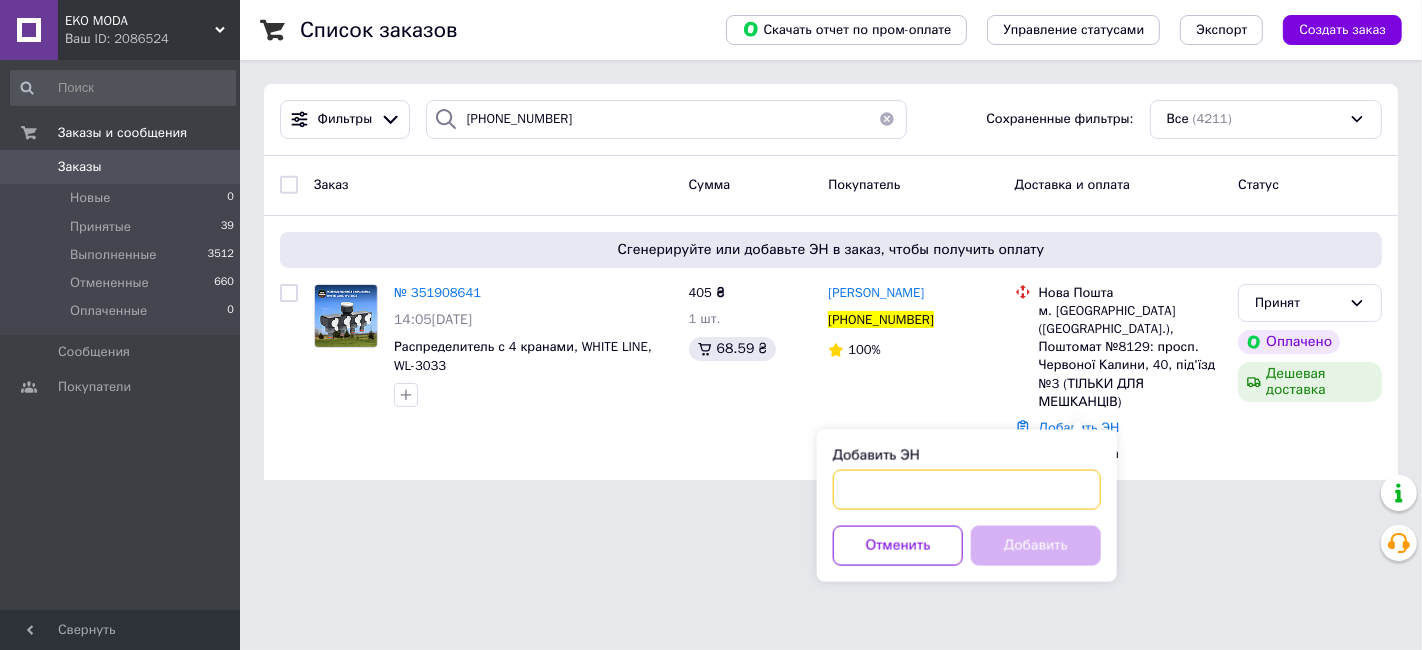 paste on "20451202905766" 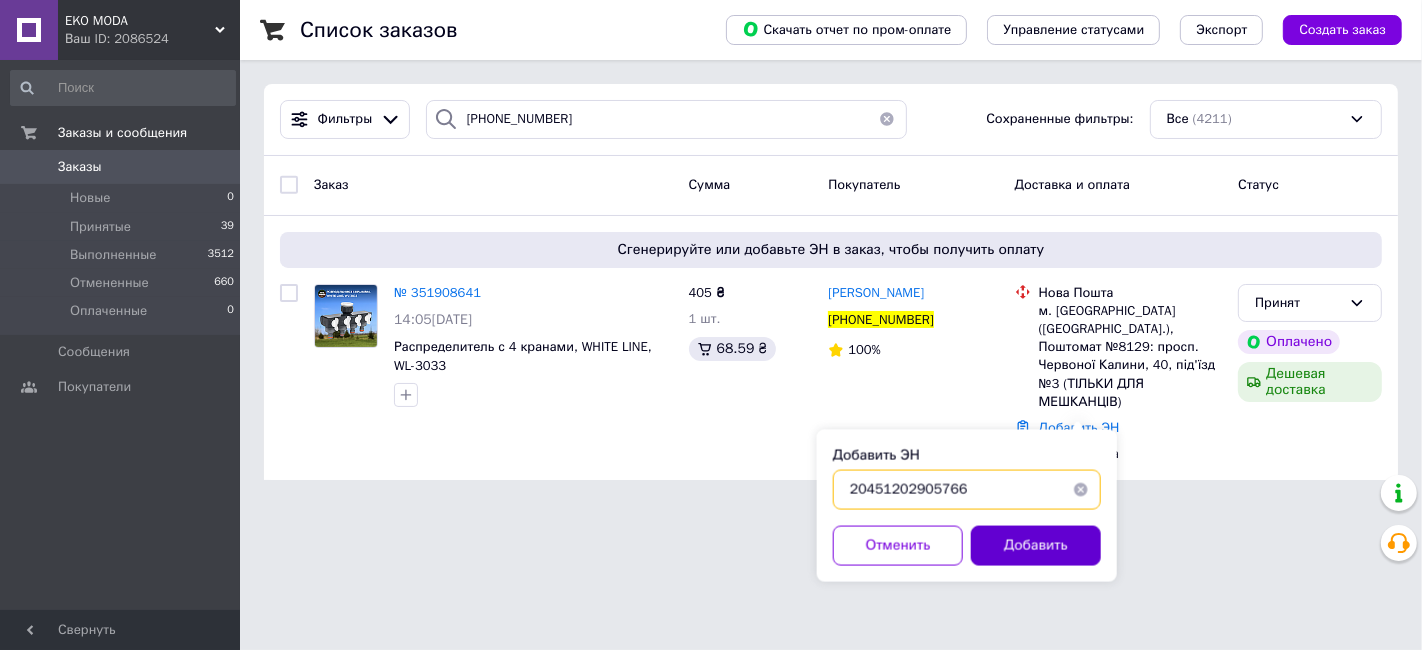 type on "20451202905766" 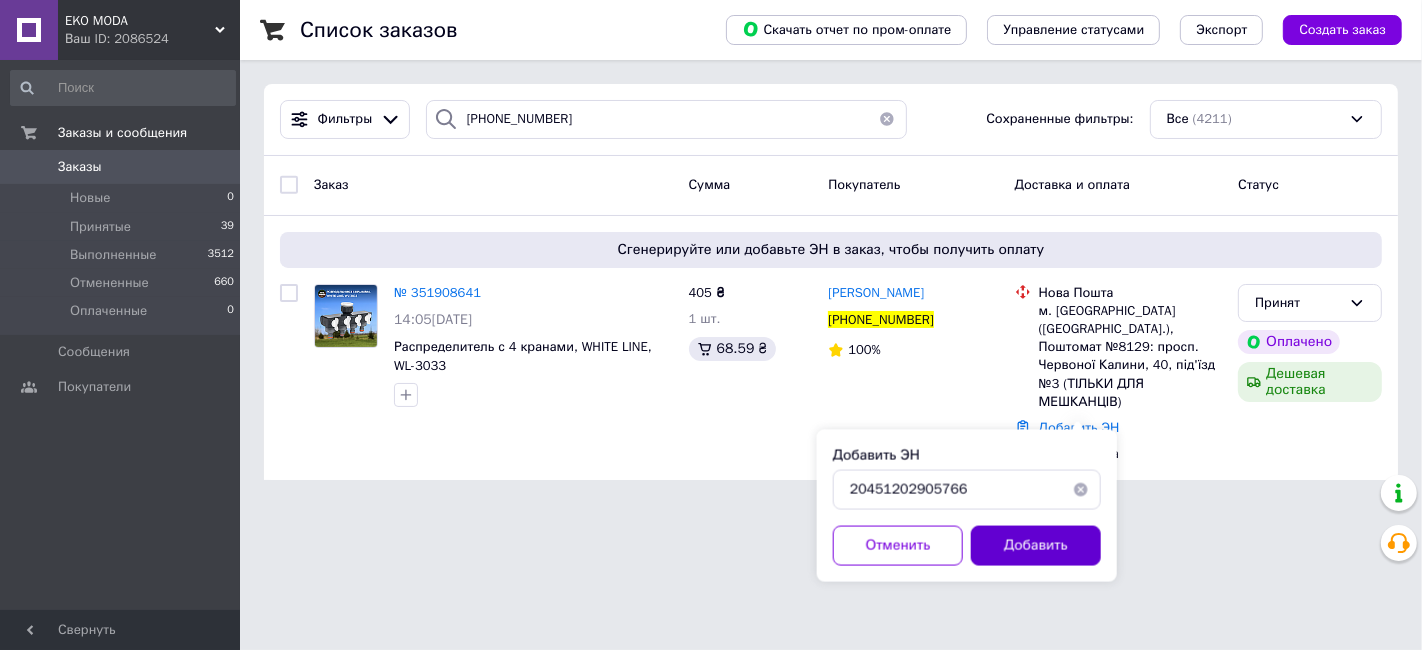 click on "Добавить" at bounding box center (1036, 546) 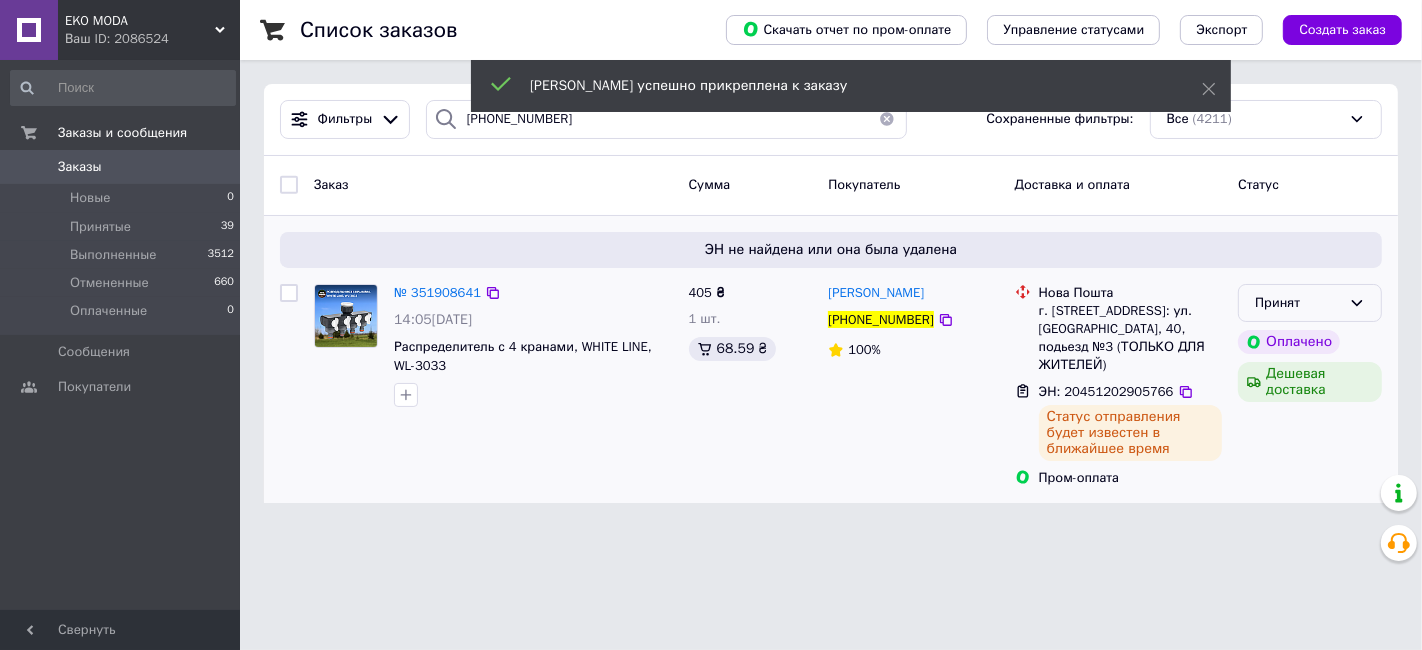 click on "Принят" at bounding box center (1310, 303) 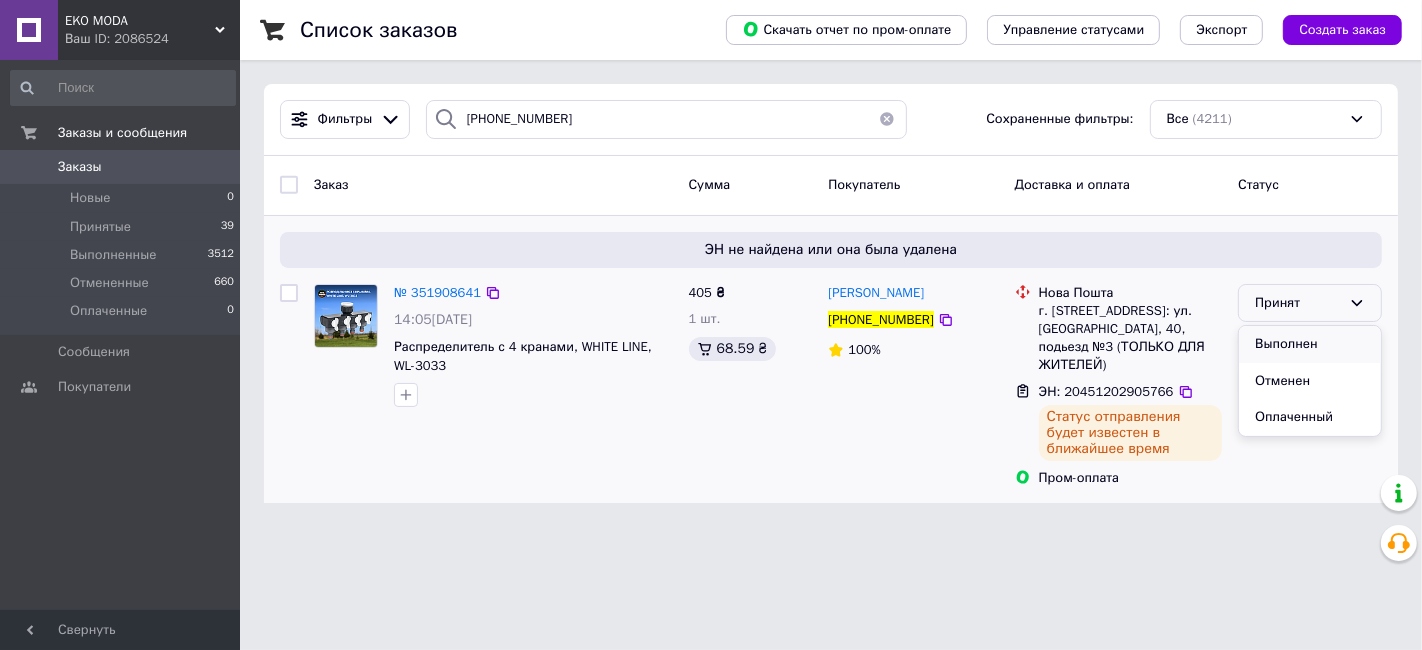 click on "Выполнен" at bounding box center (1310, 344) 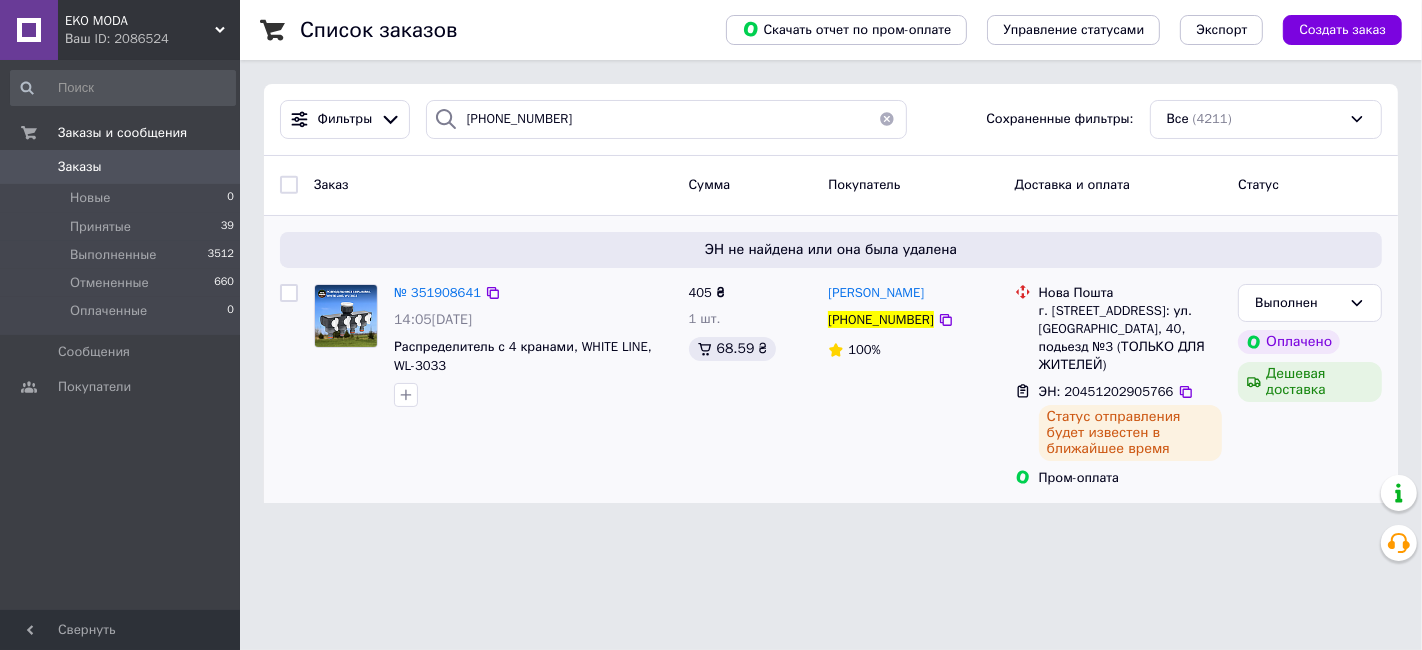 click at bounding box center (887, 119) 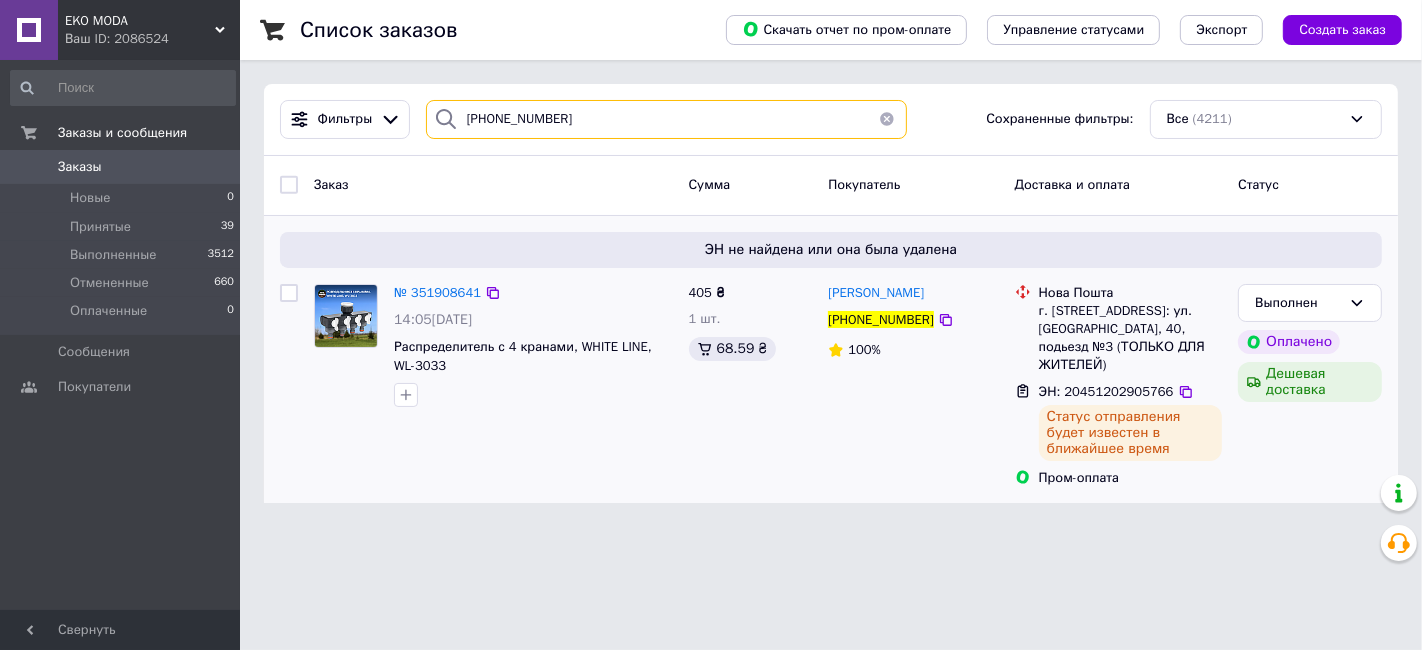 type 